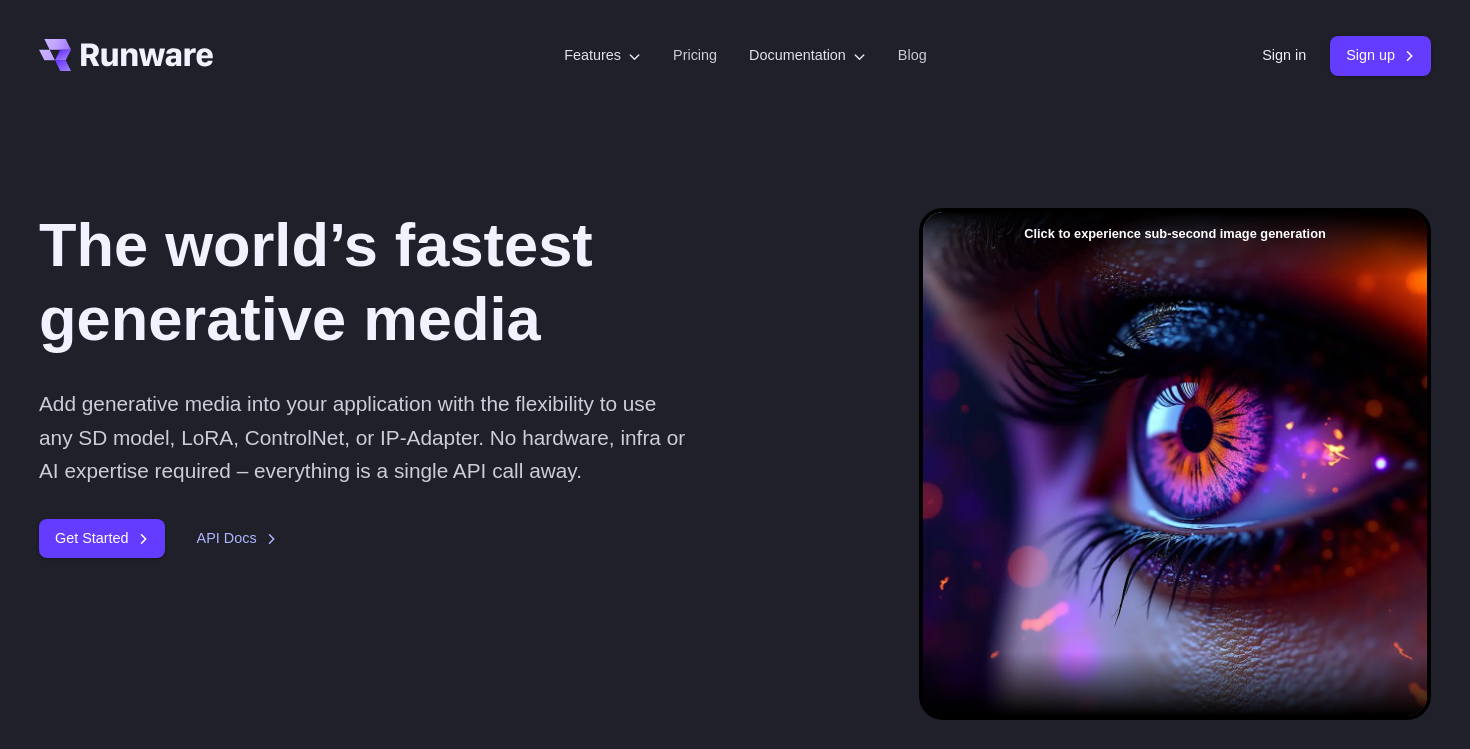scroll, scrollTop: 0, scrollLeft: 0, axis: both 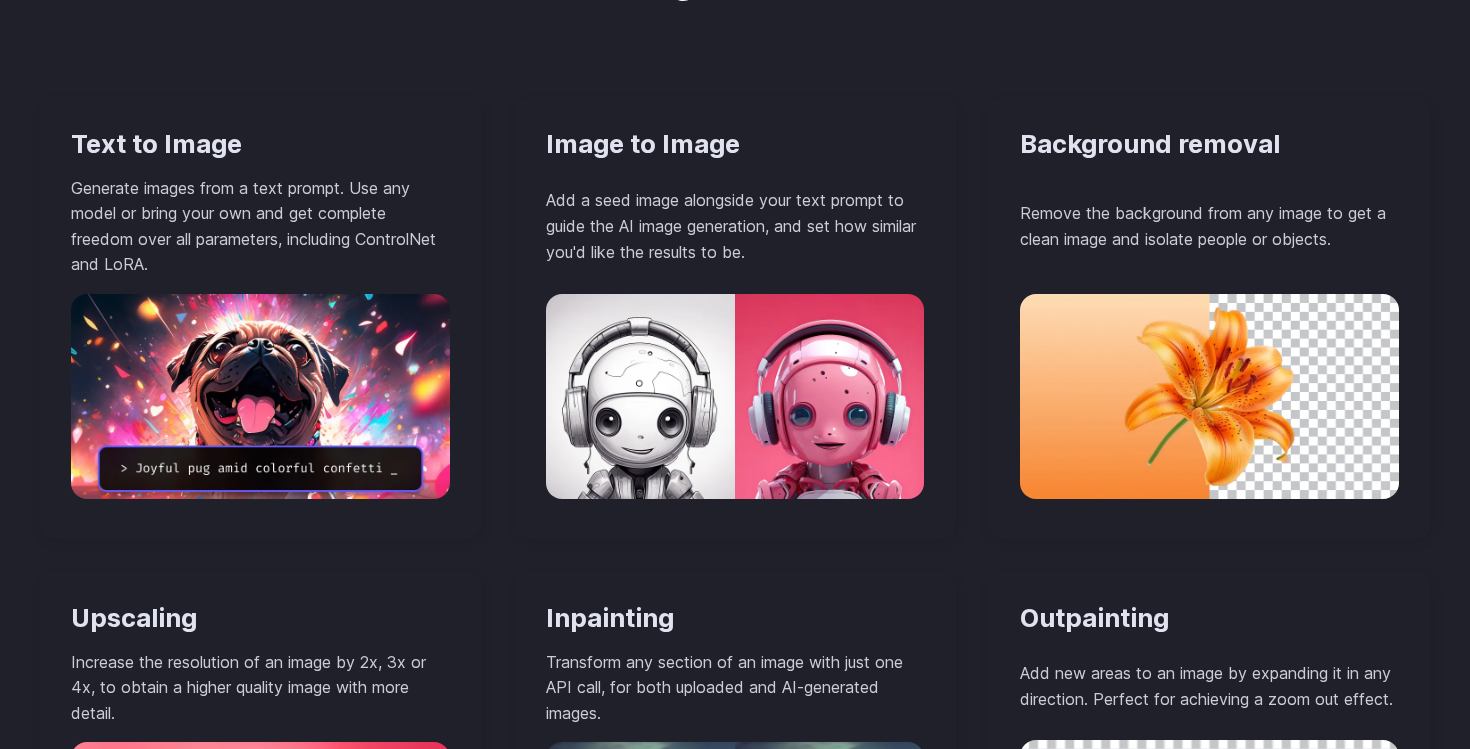 click at bounding box center [735, 396] 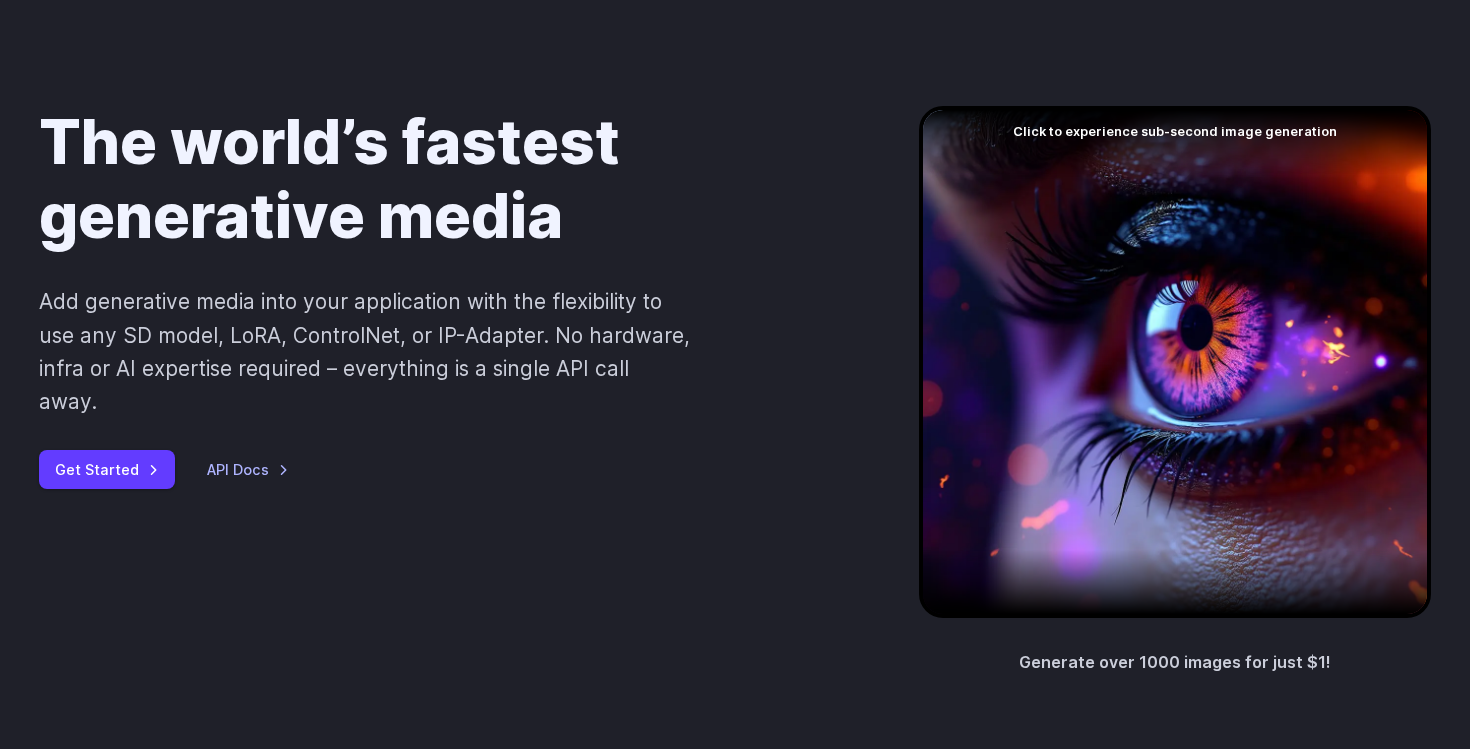scroll, scrollTop: 0, scrollLeft: 0, axis: both 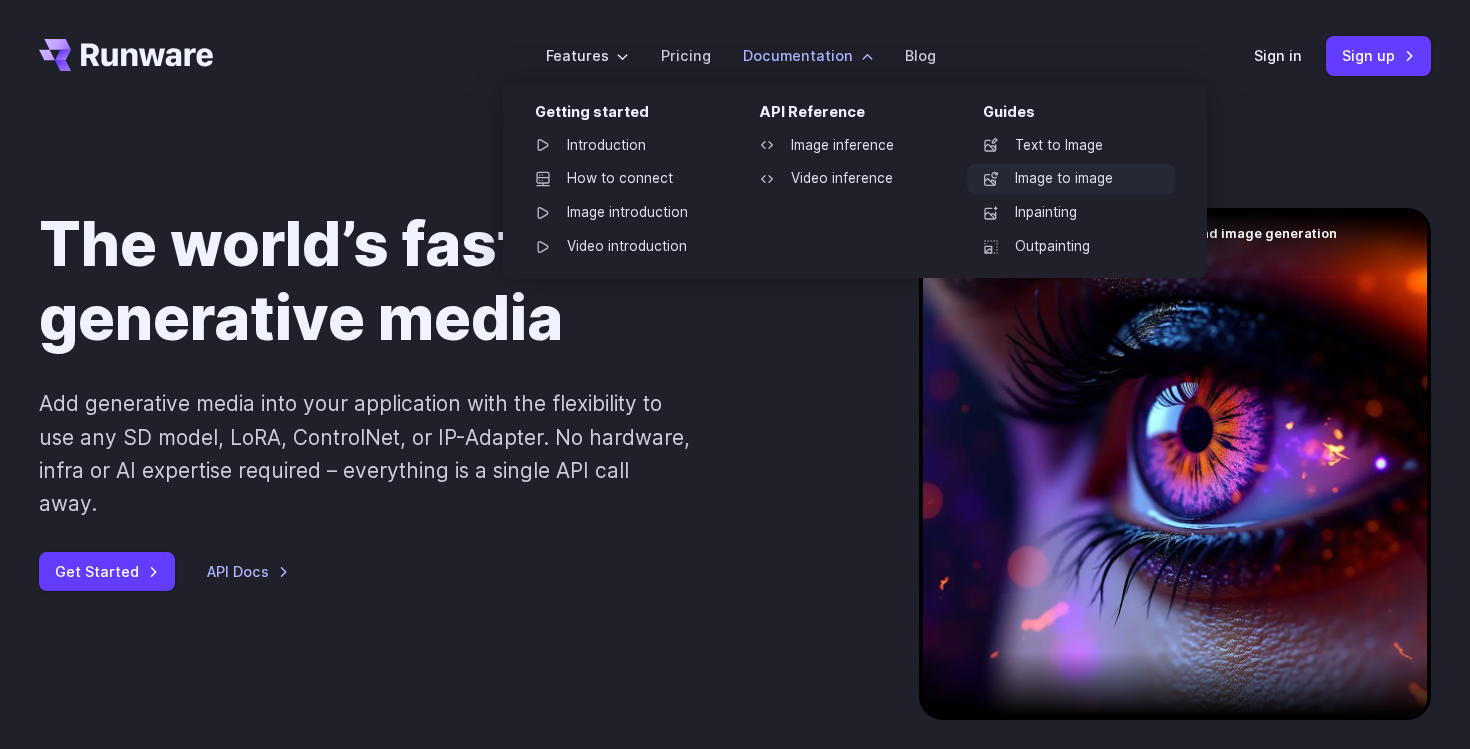 click on "Image to image" at bounding box center (1071, 179) 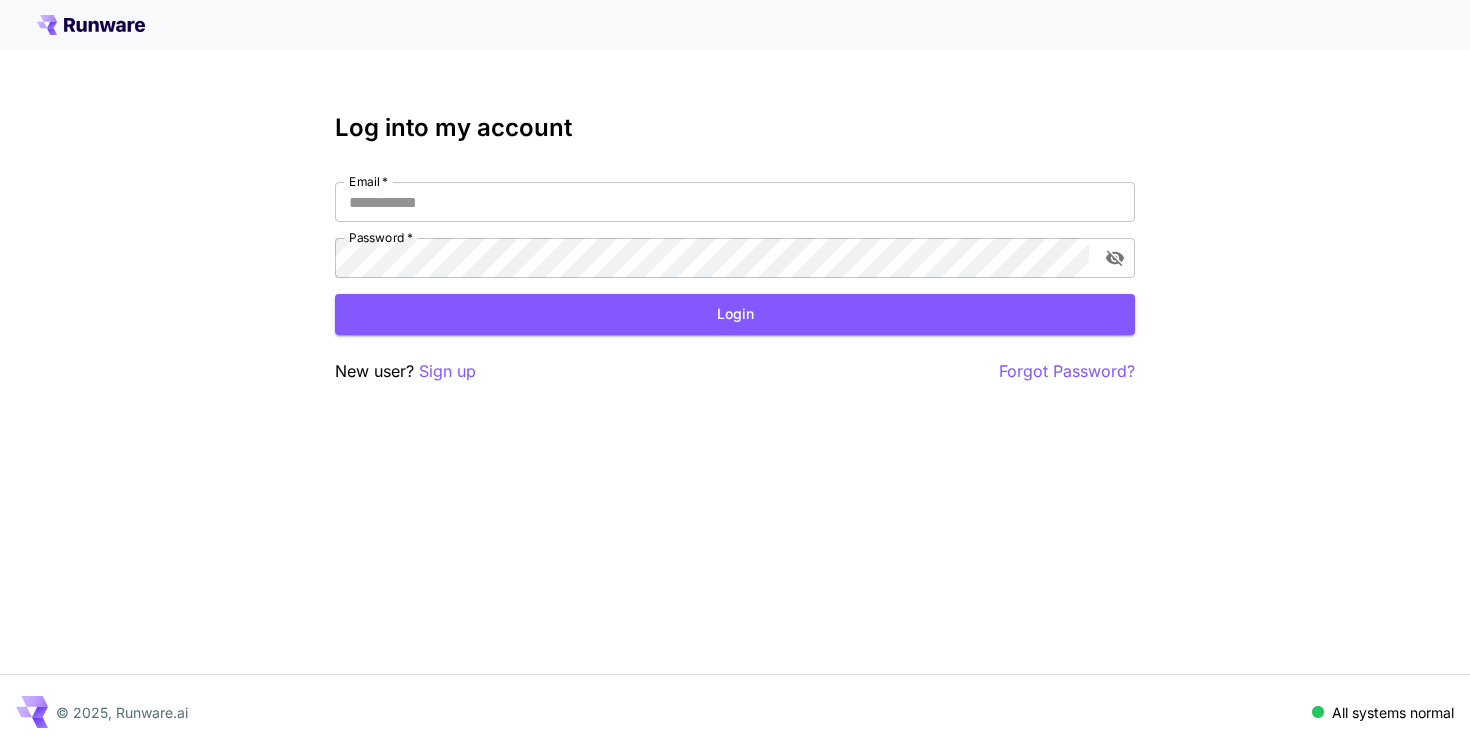 scroll, scrollTop: 0, scrollLeft: 0, axis: both 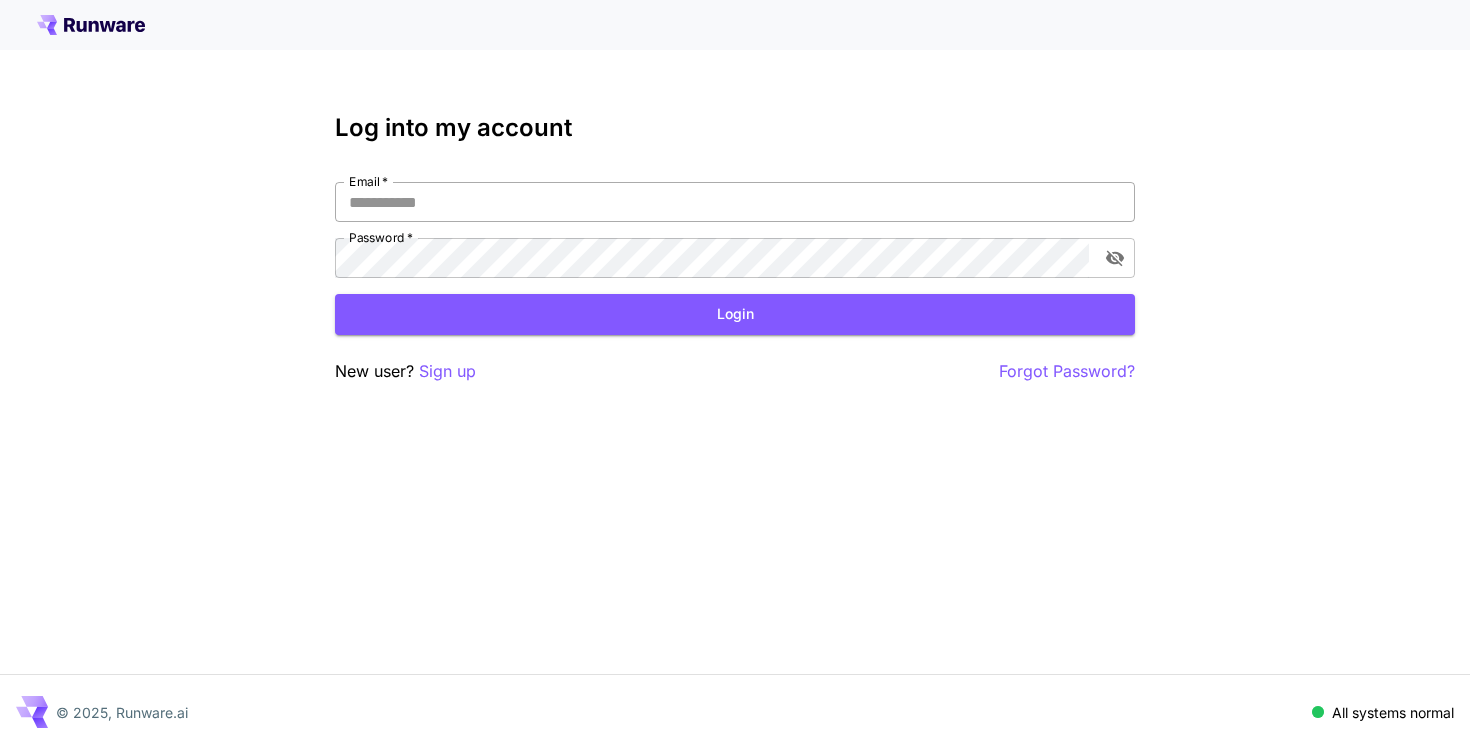 click on "Email   *" at bounding box center (735, 202) 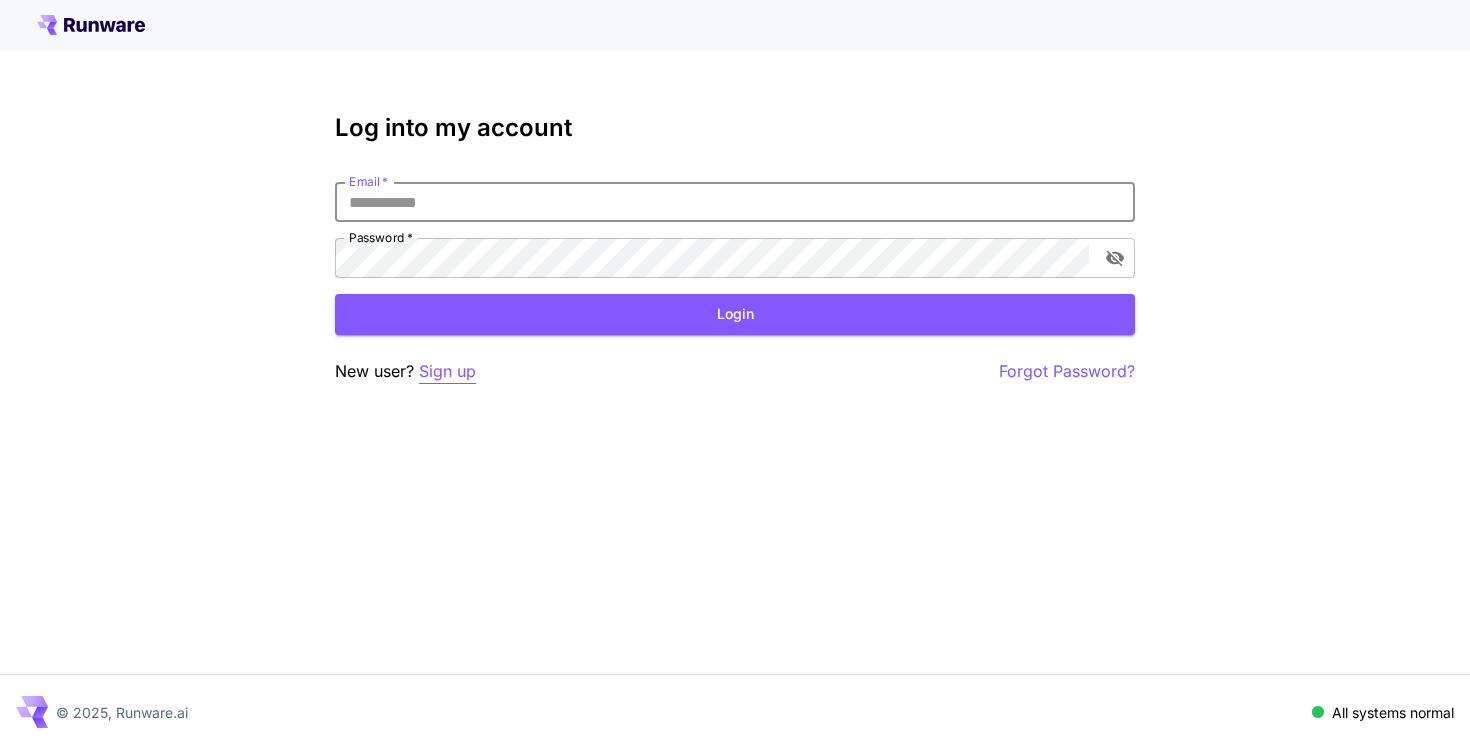 click on "Sign up" at bounding box center (447, 371) 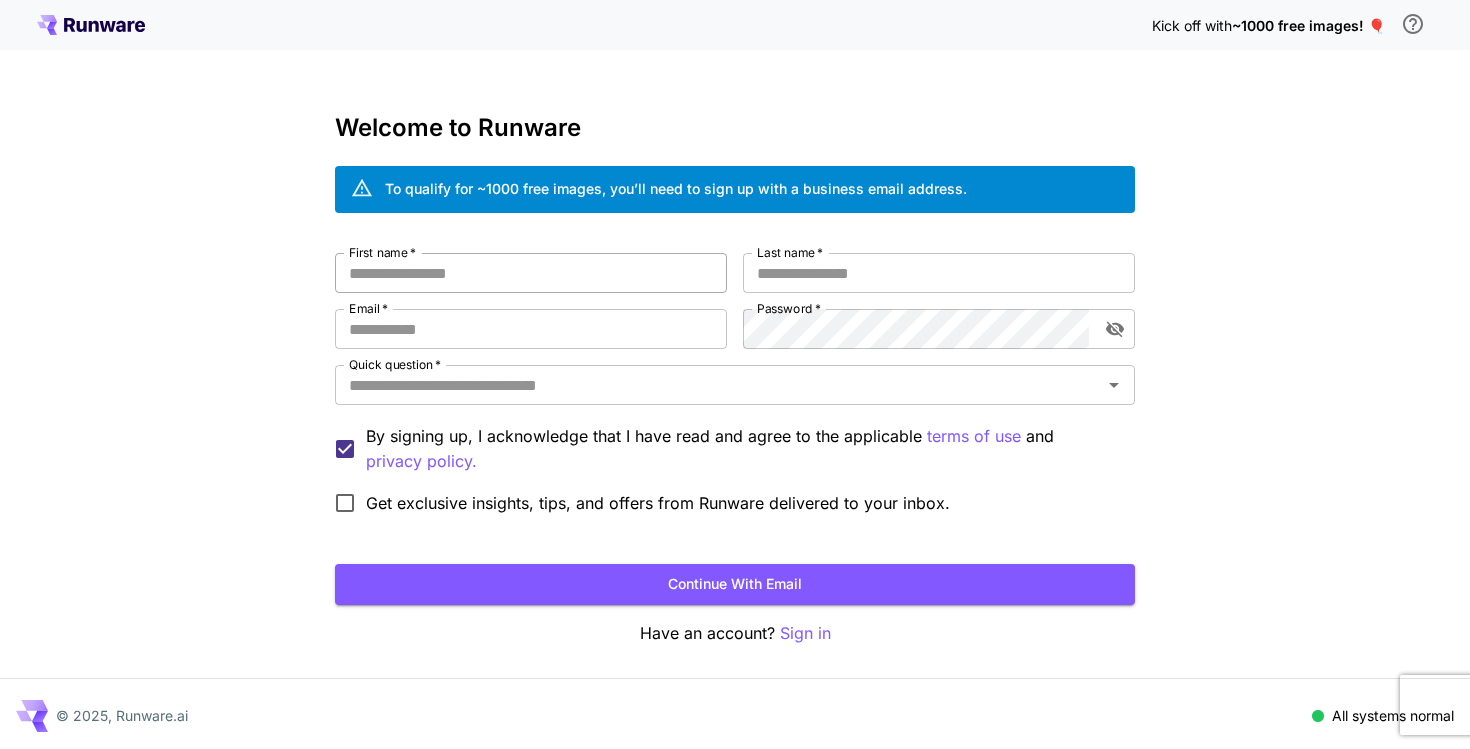click on "First name   *" at bounding box center (531, 273) 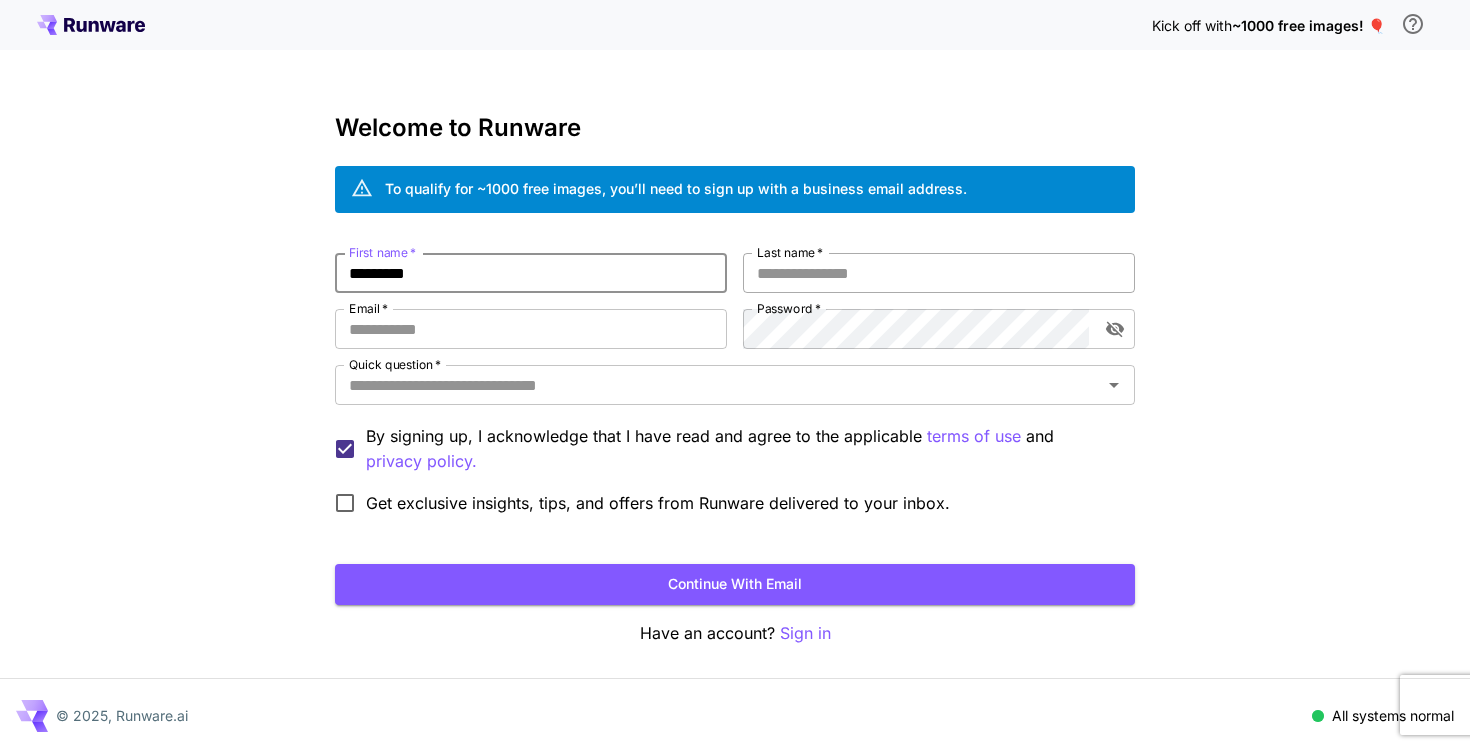 type on "*********" 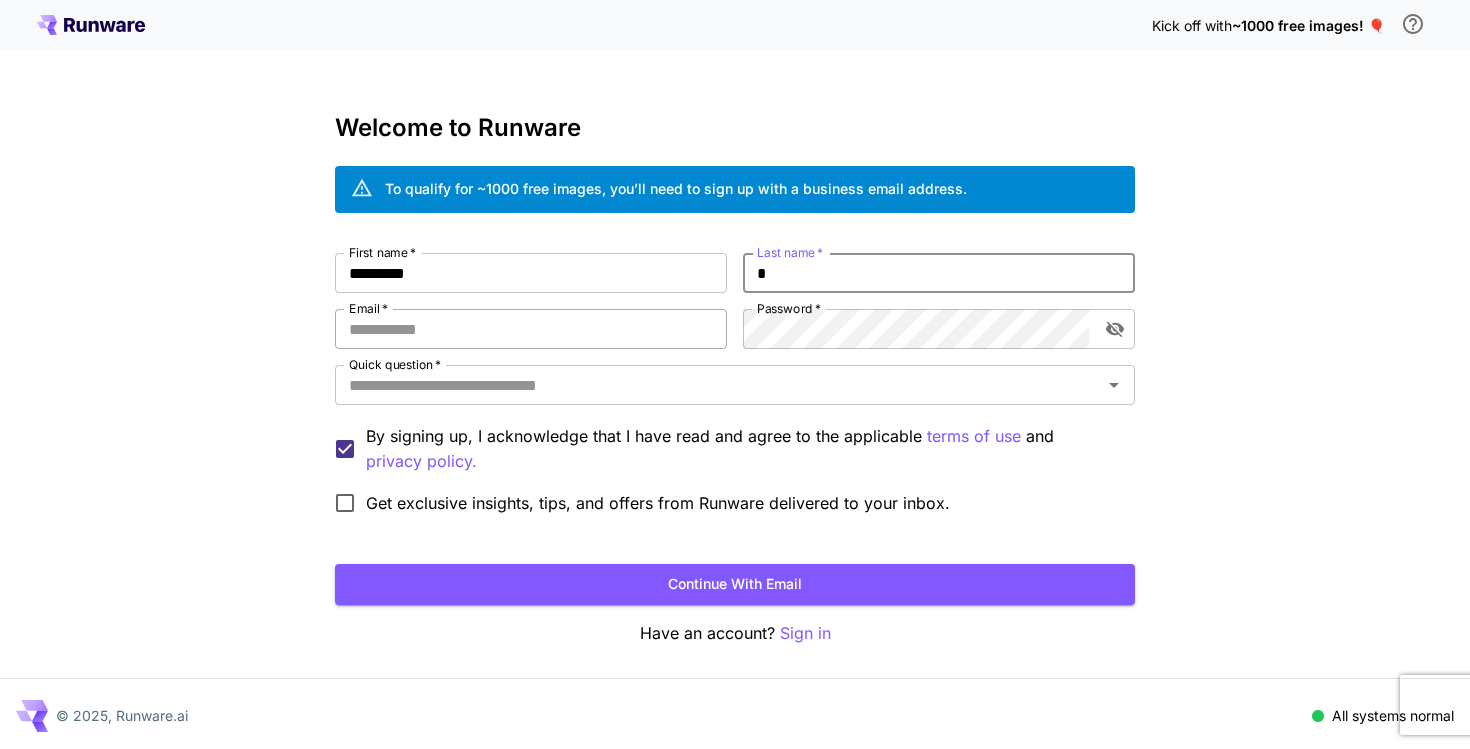 type on "*" 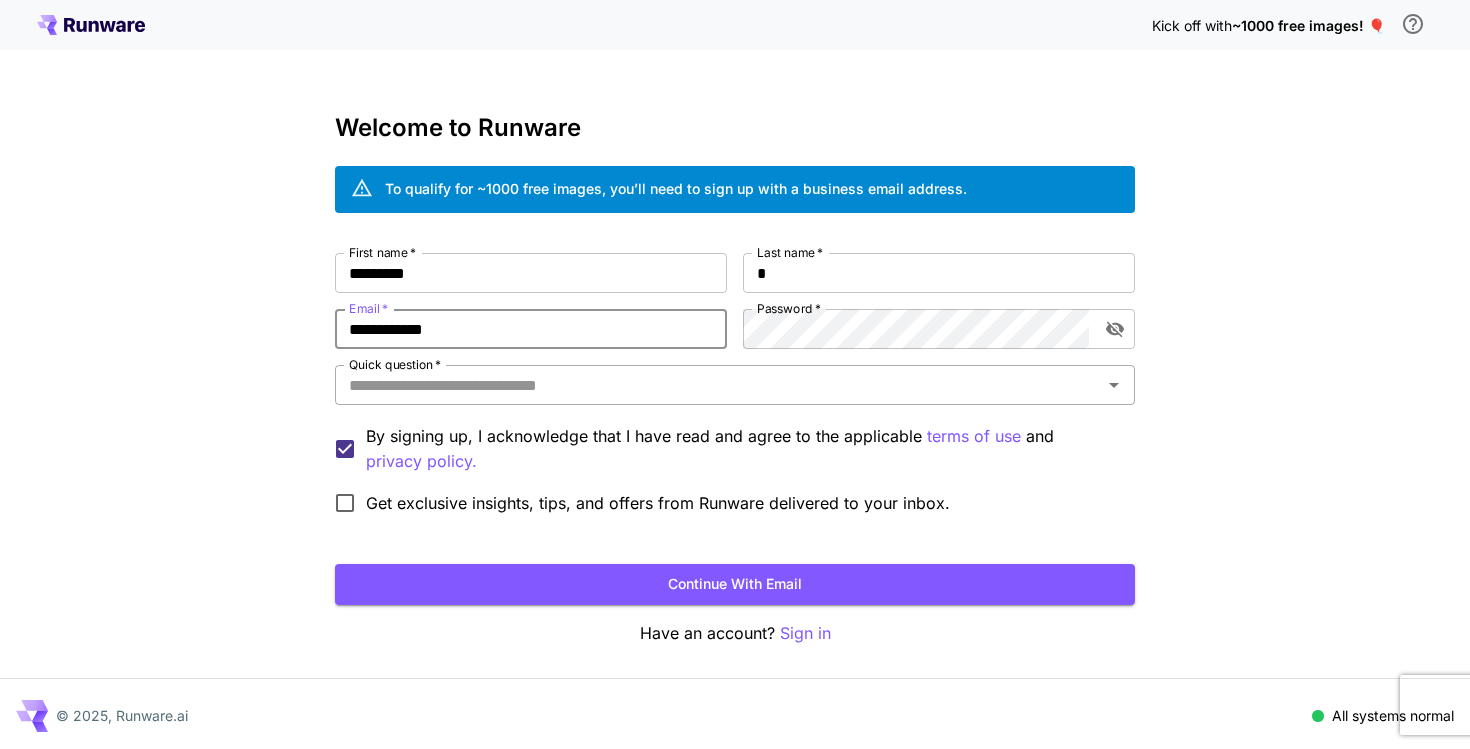 type on "**********" 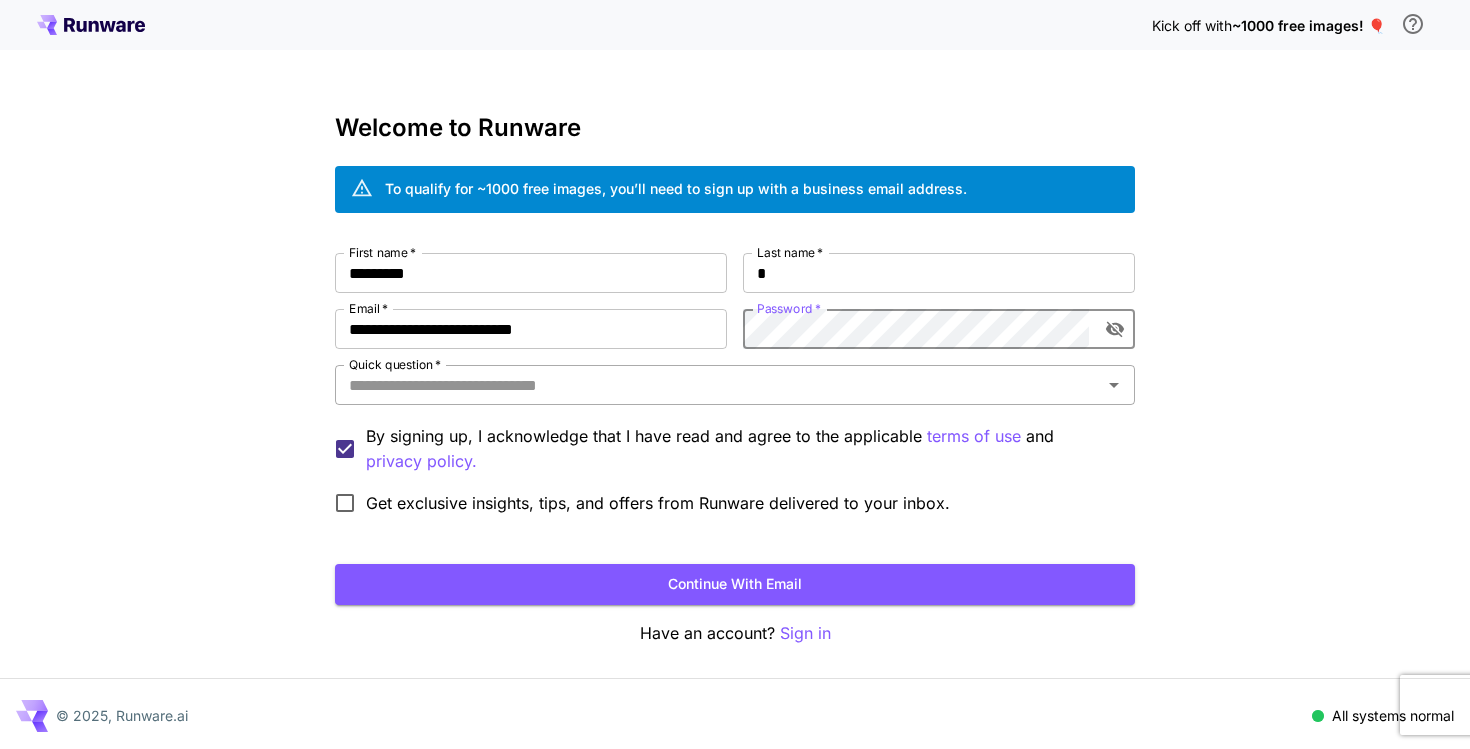 click on "Quick question   *" at bounding box center [718, 385] 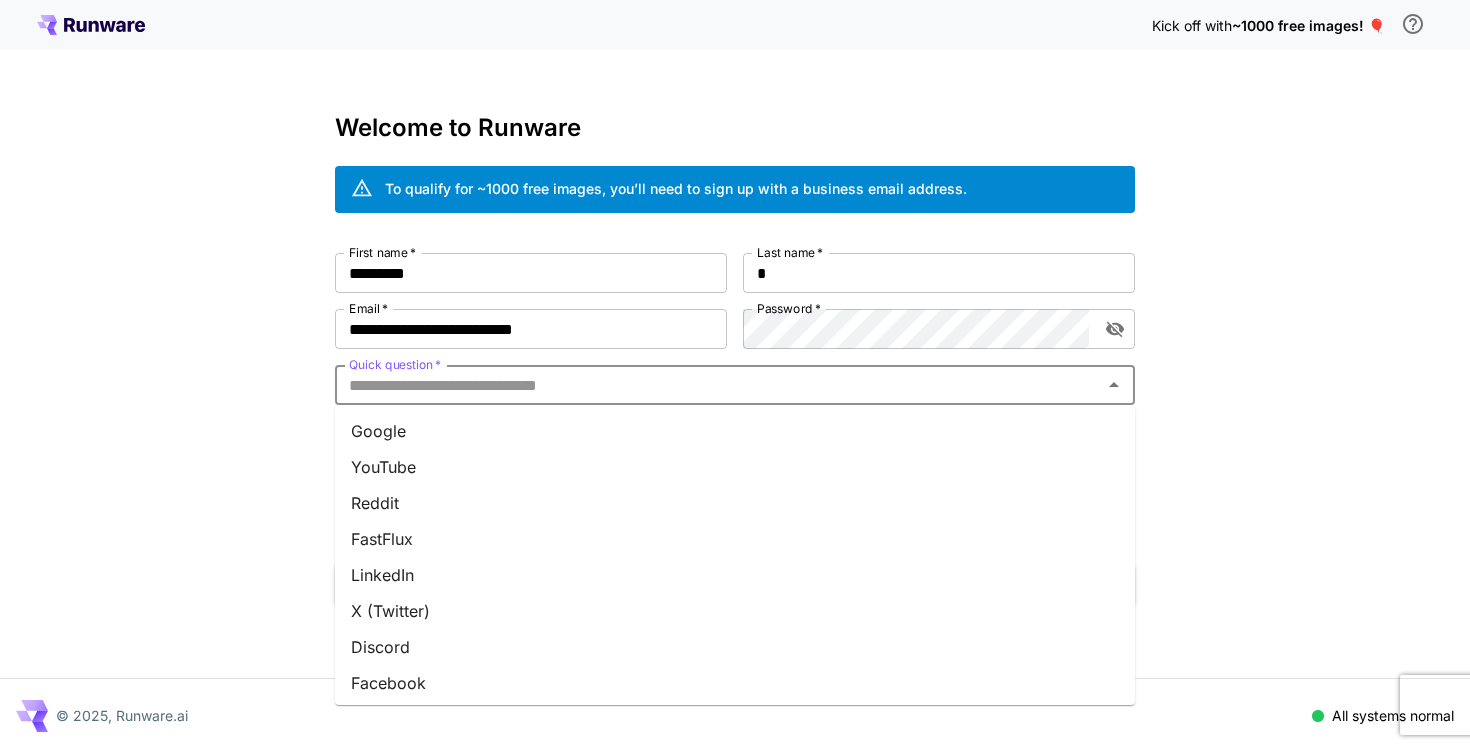click on "Google" at bounding box center (735, 431) 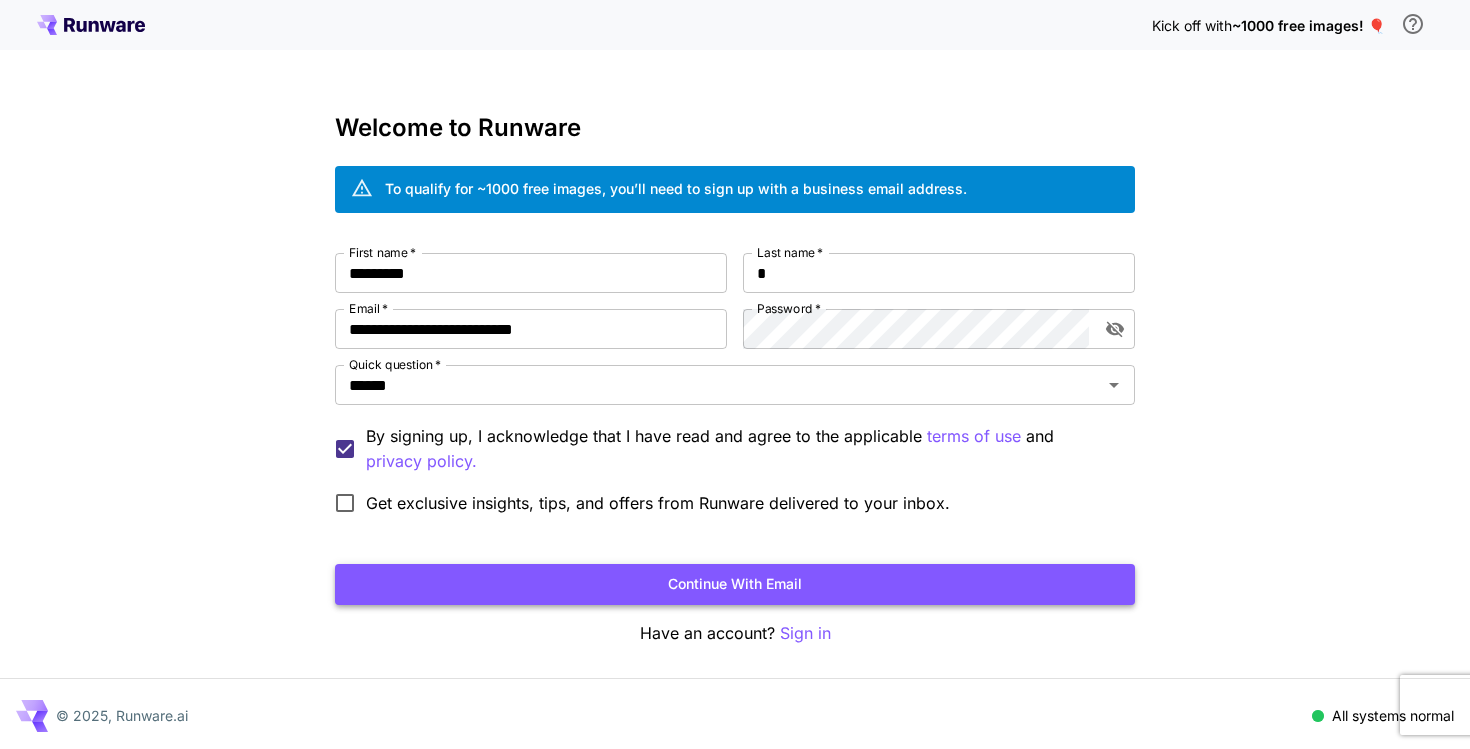 click on "Continue with email" at bounding box center [735, 584] 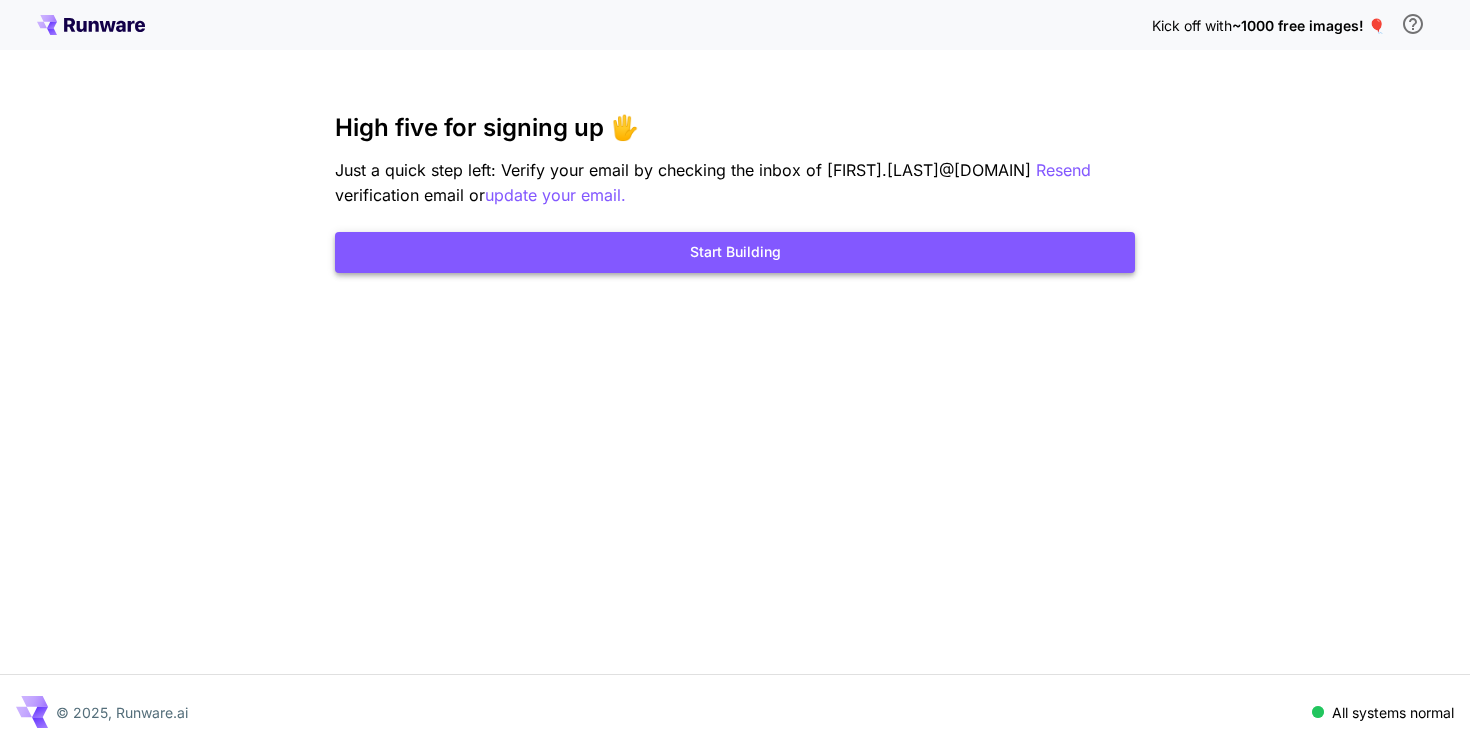 click on "Start Building" at bounding box center (735, 252) 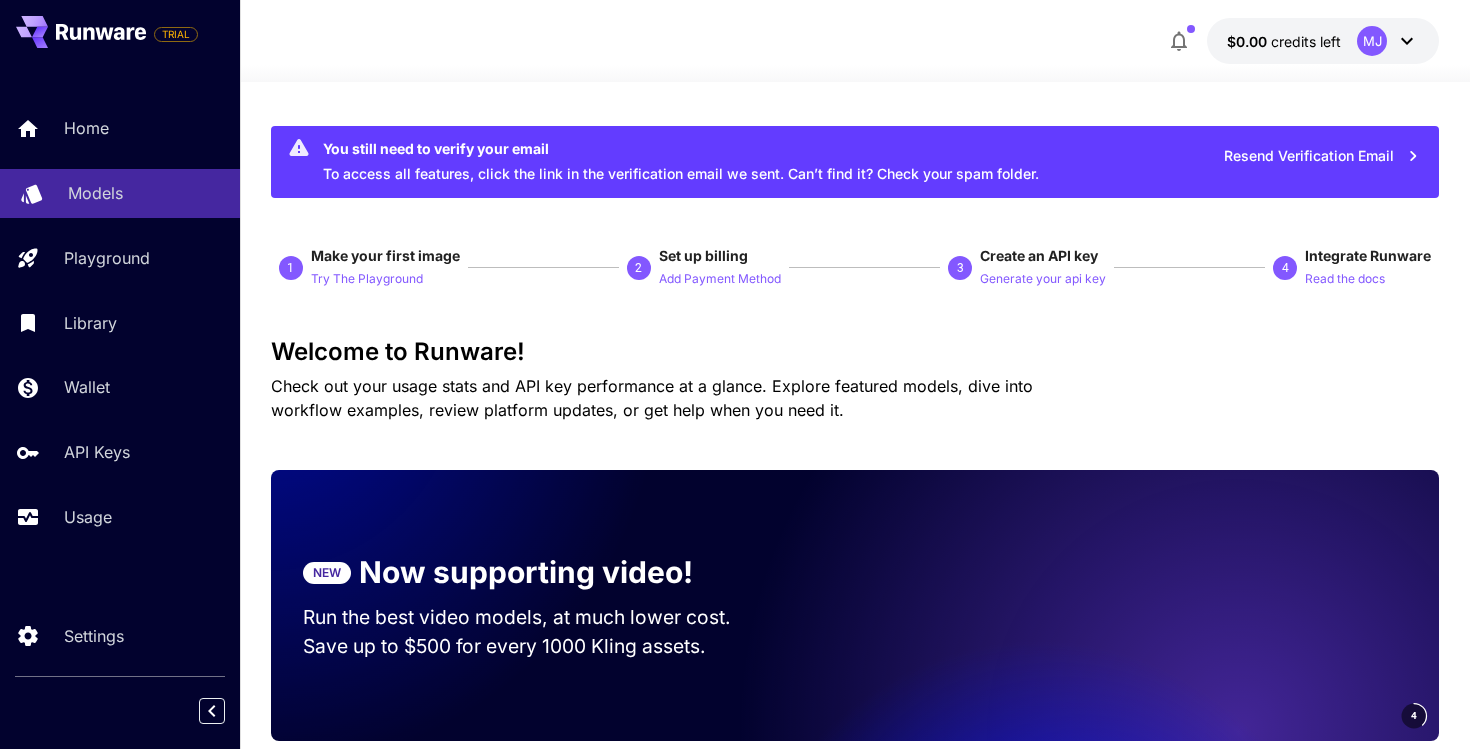 click on "Models" at bounding box center [95, 193] 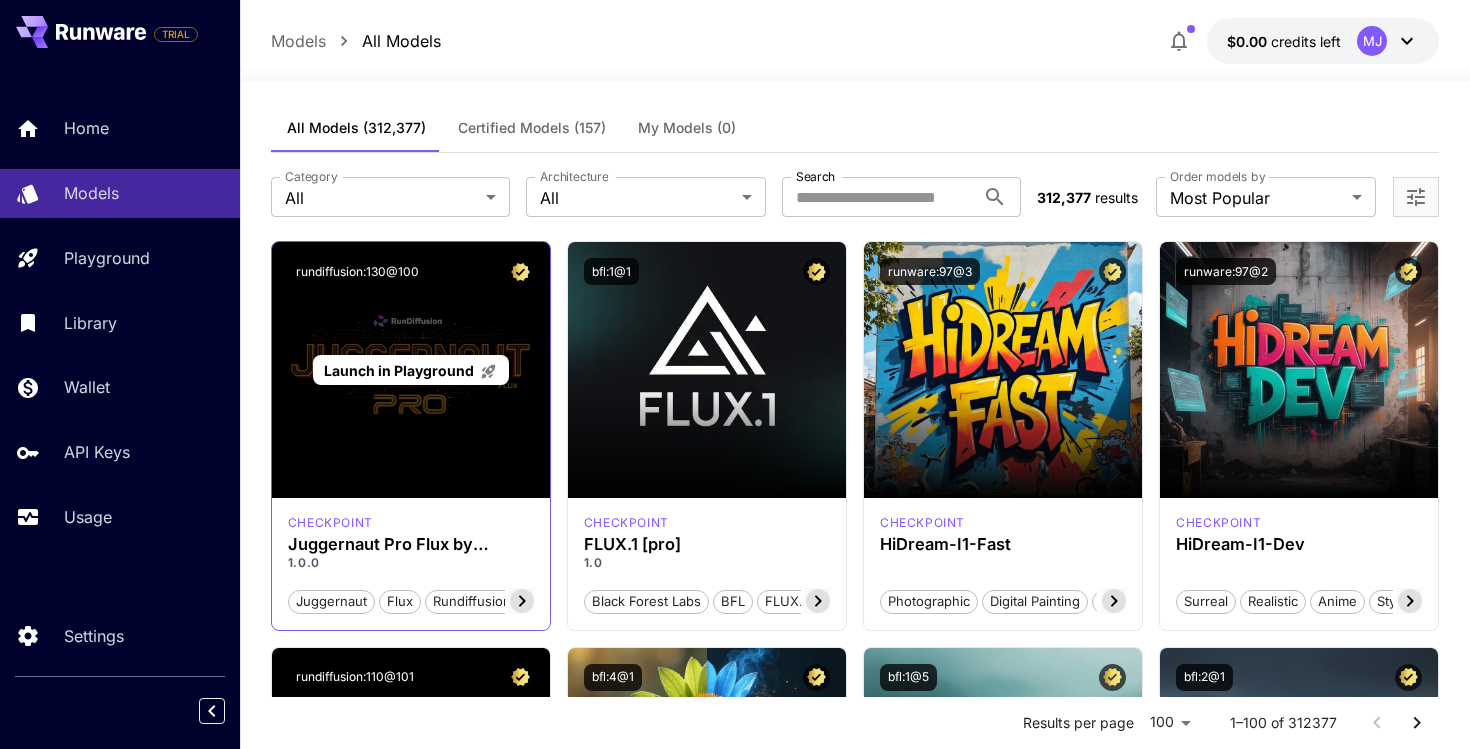 scroll, scrollTop: 0, scrollLeft: 0, axis: both 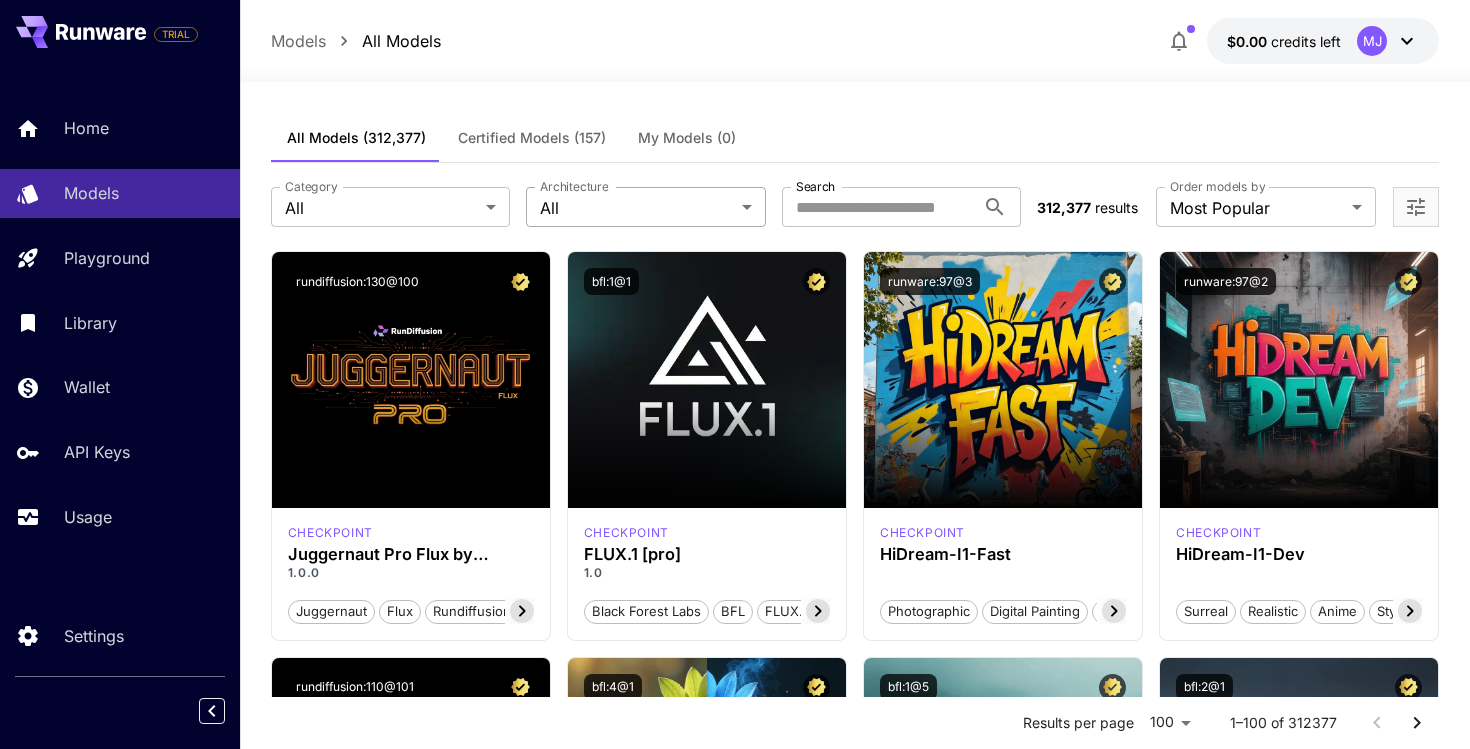 click on "**********" at bounding box center (735, 9553) 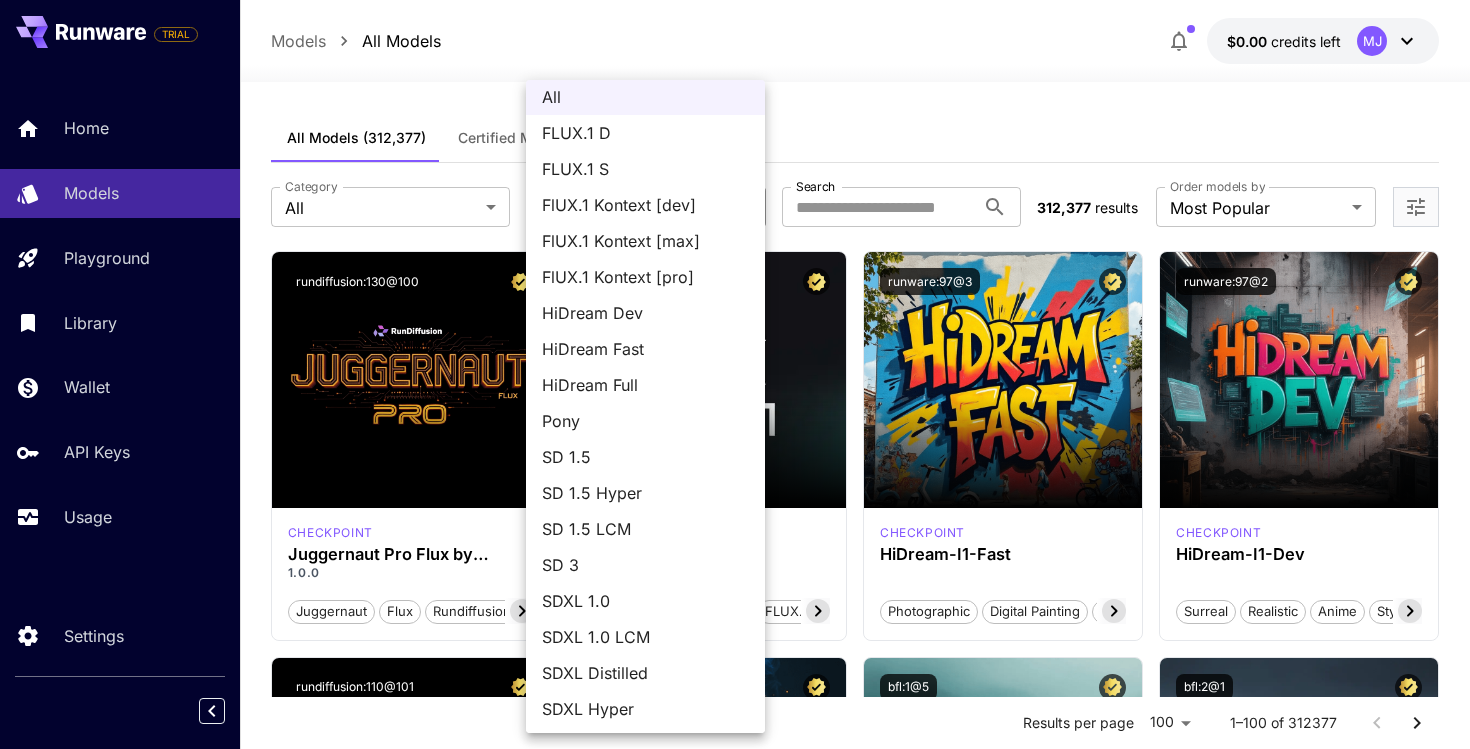 scroll, scrollTop: 0, scrollLeft: 0, axis: both 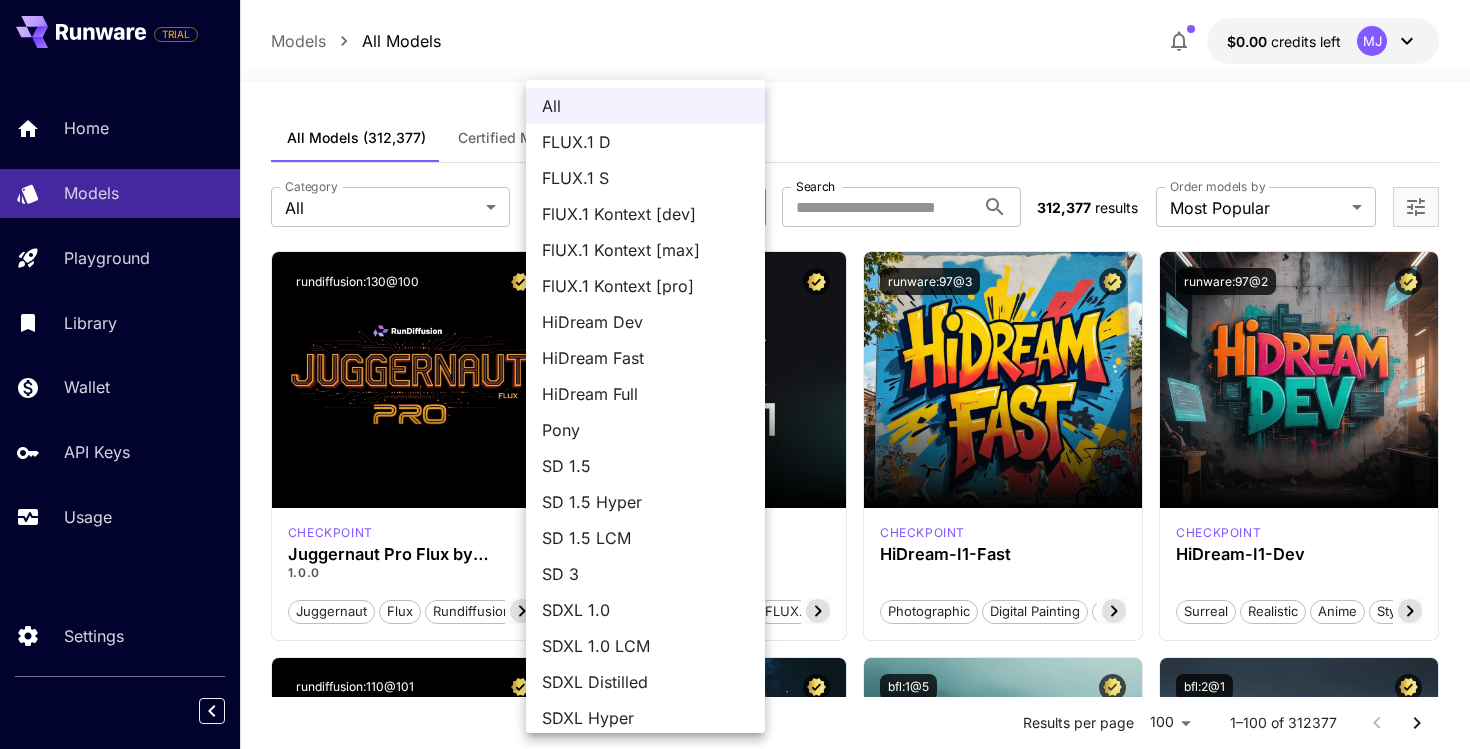 click on "FlUX.1 Kontext [dev]" at bounding box center [645, 214] 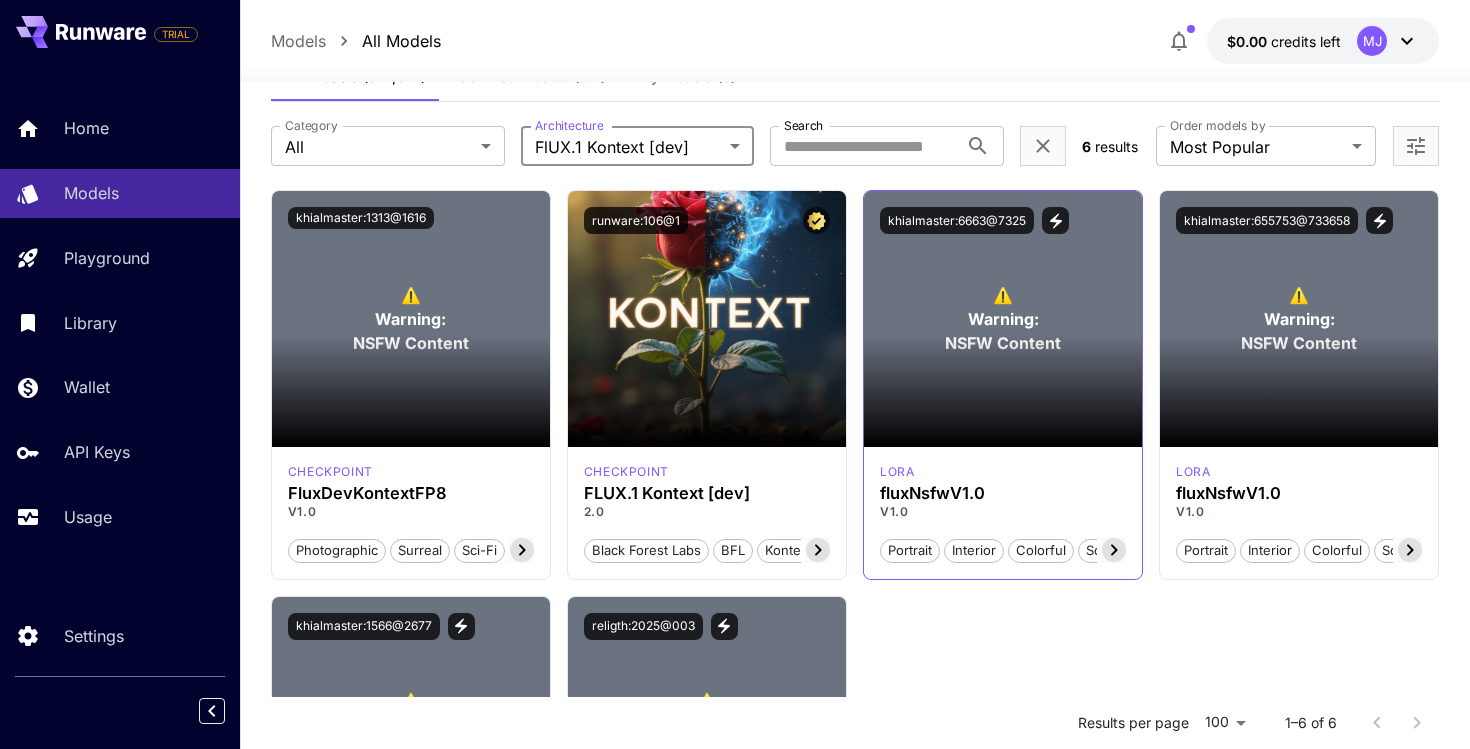 scroll, scrollTop: 50, scrollLeft: 0, axis: vertical 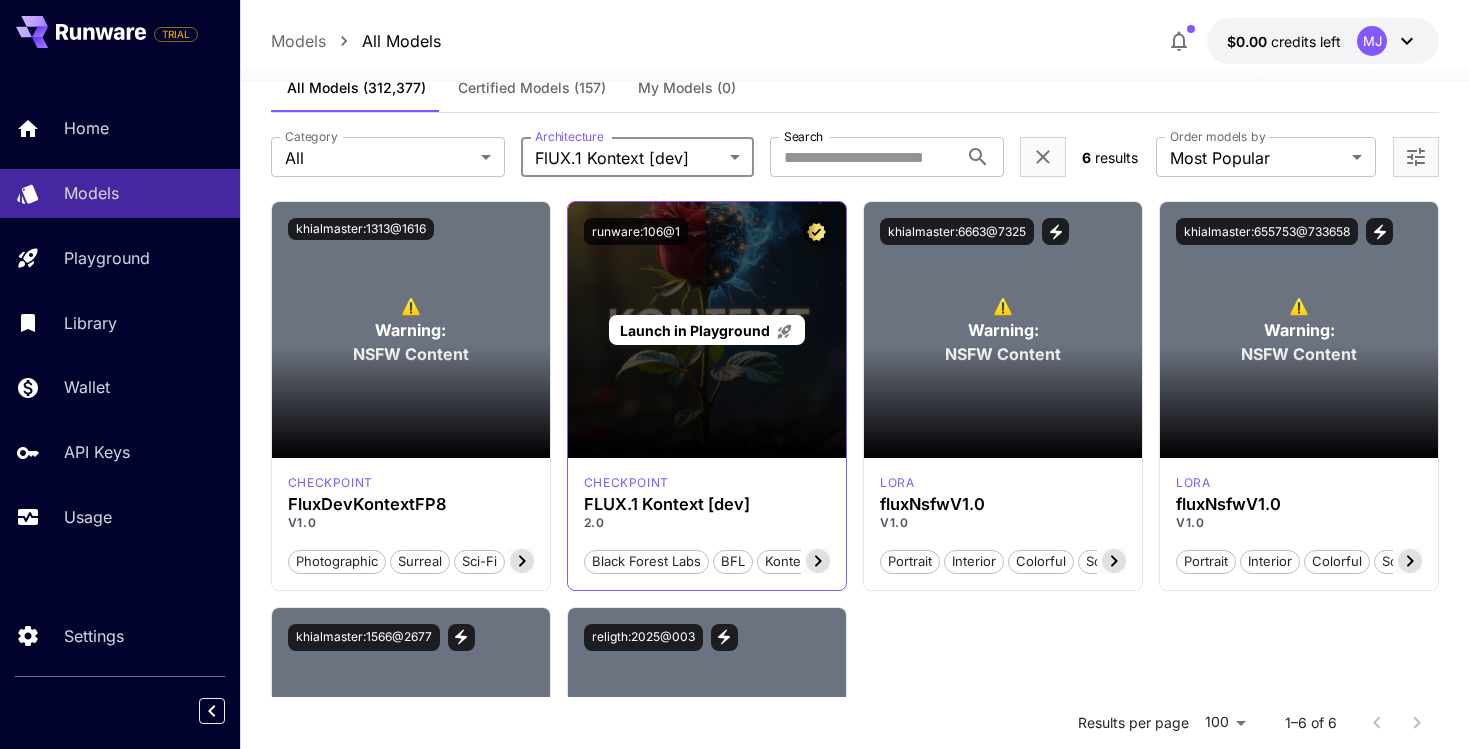 click on "Launch in Playground" at bounding box center [695, 330] 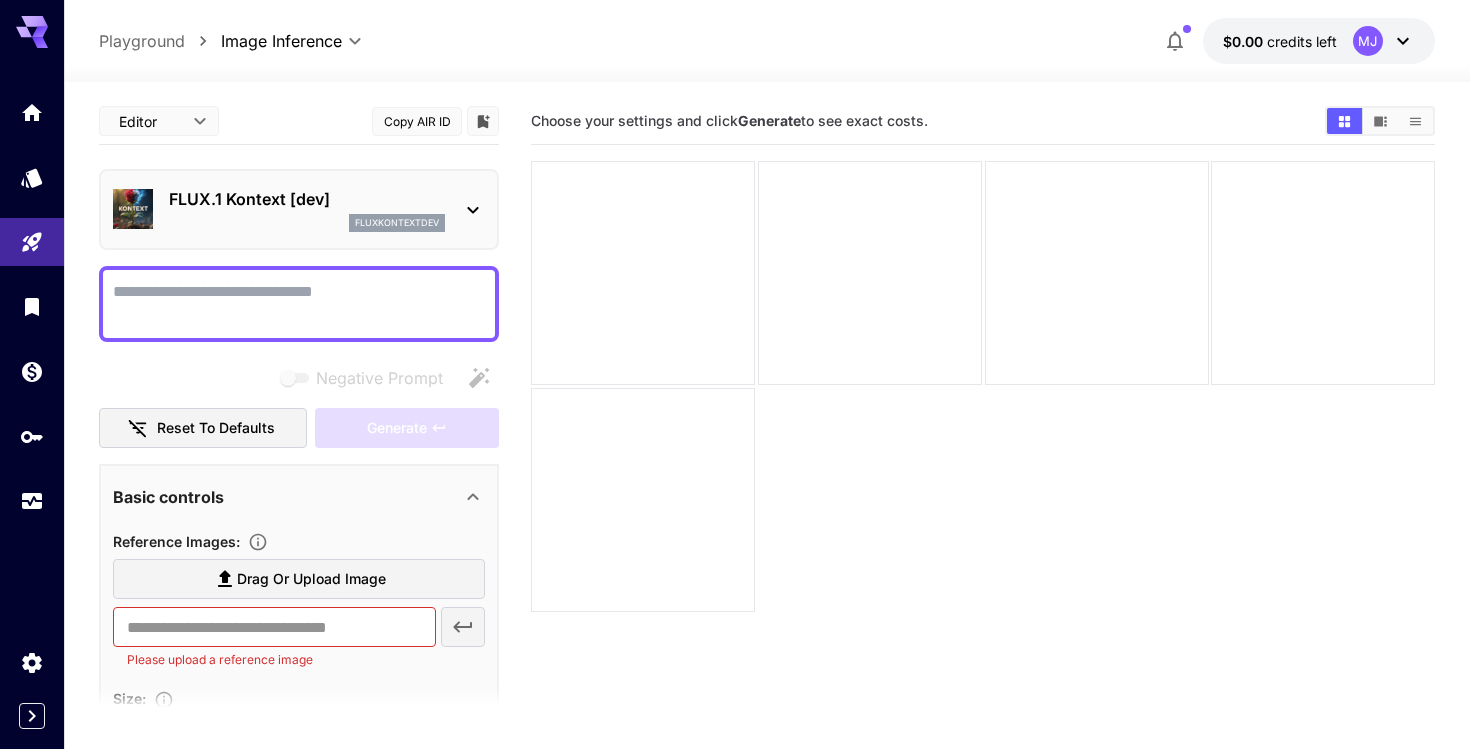 click on "Drag or upload image" at bounding box center (311, 579) 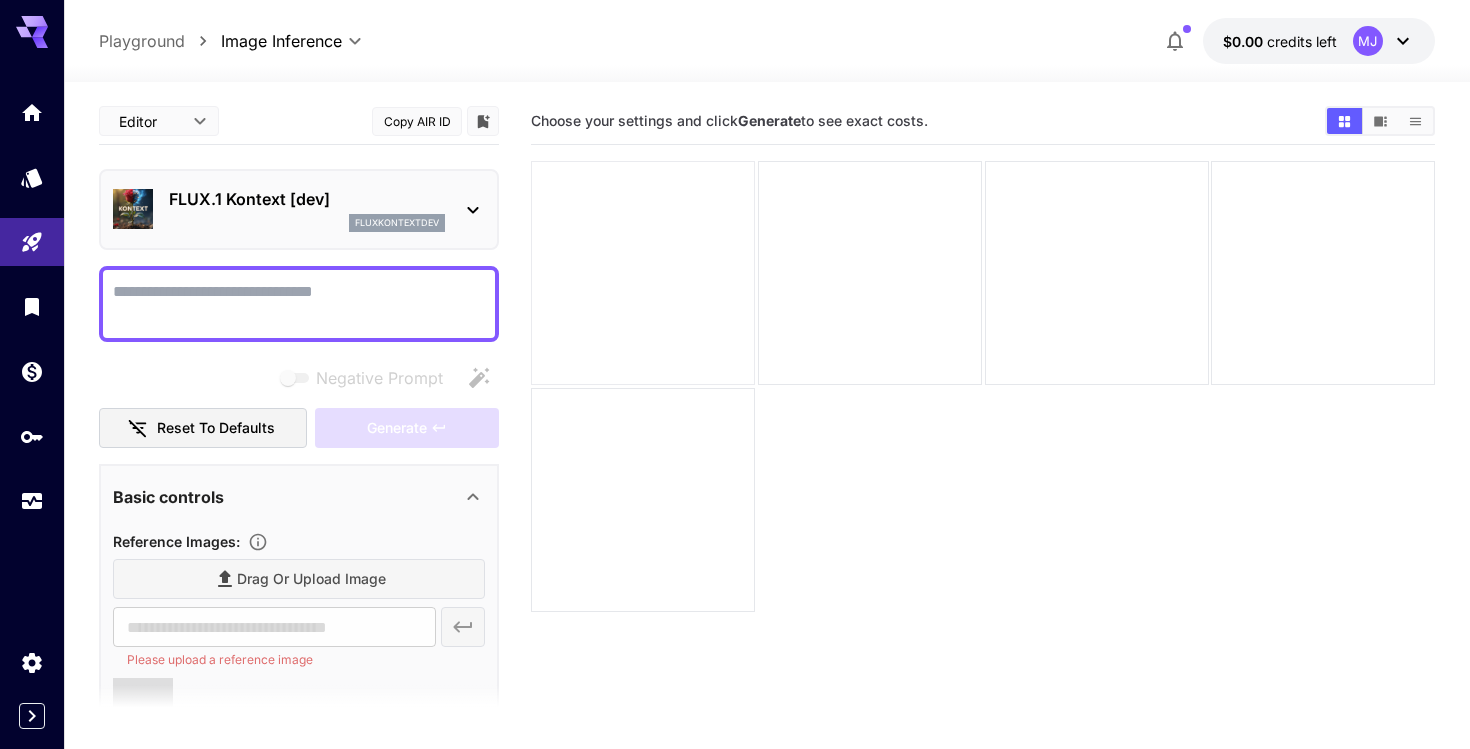 type on "**********" 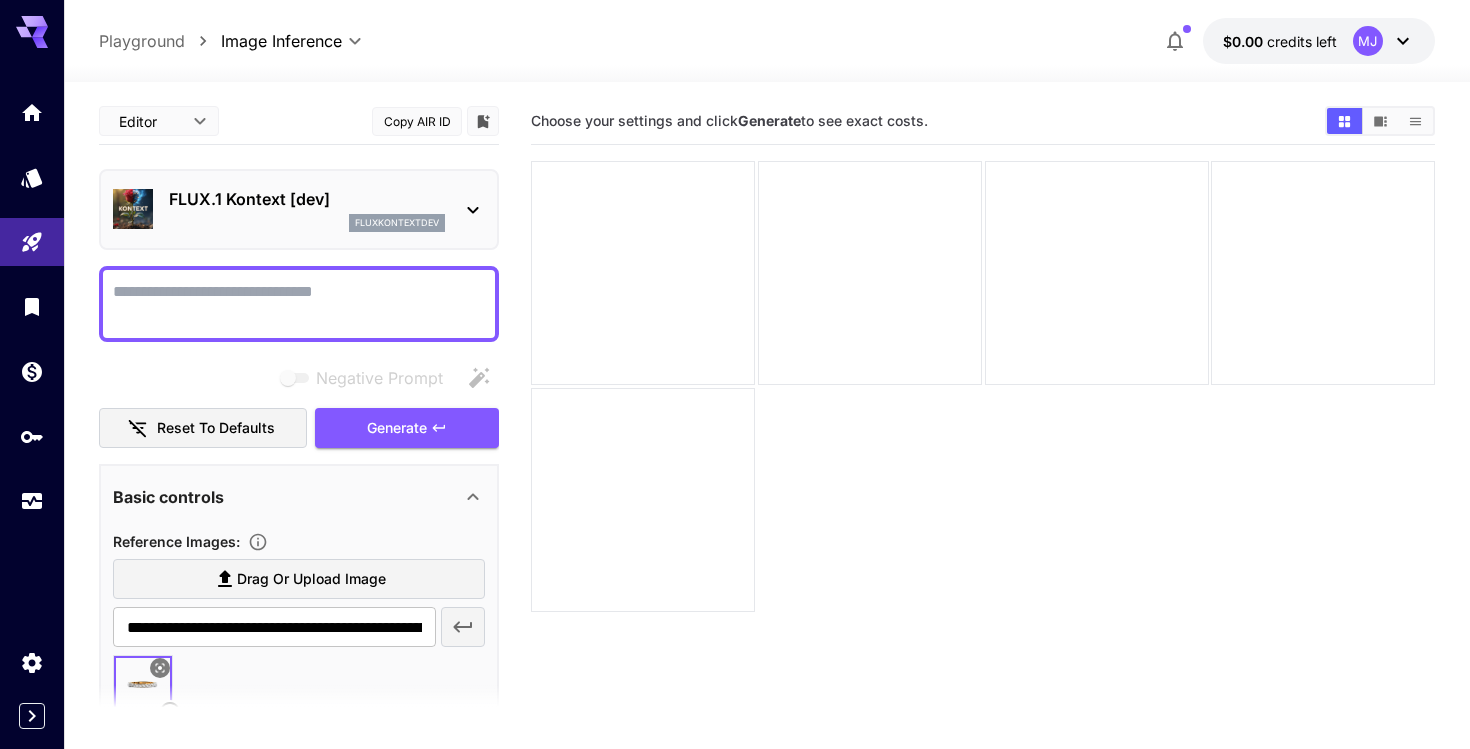 click on "Negative Prompt" at bounding box center [299, 304] 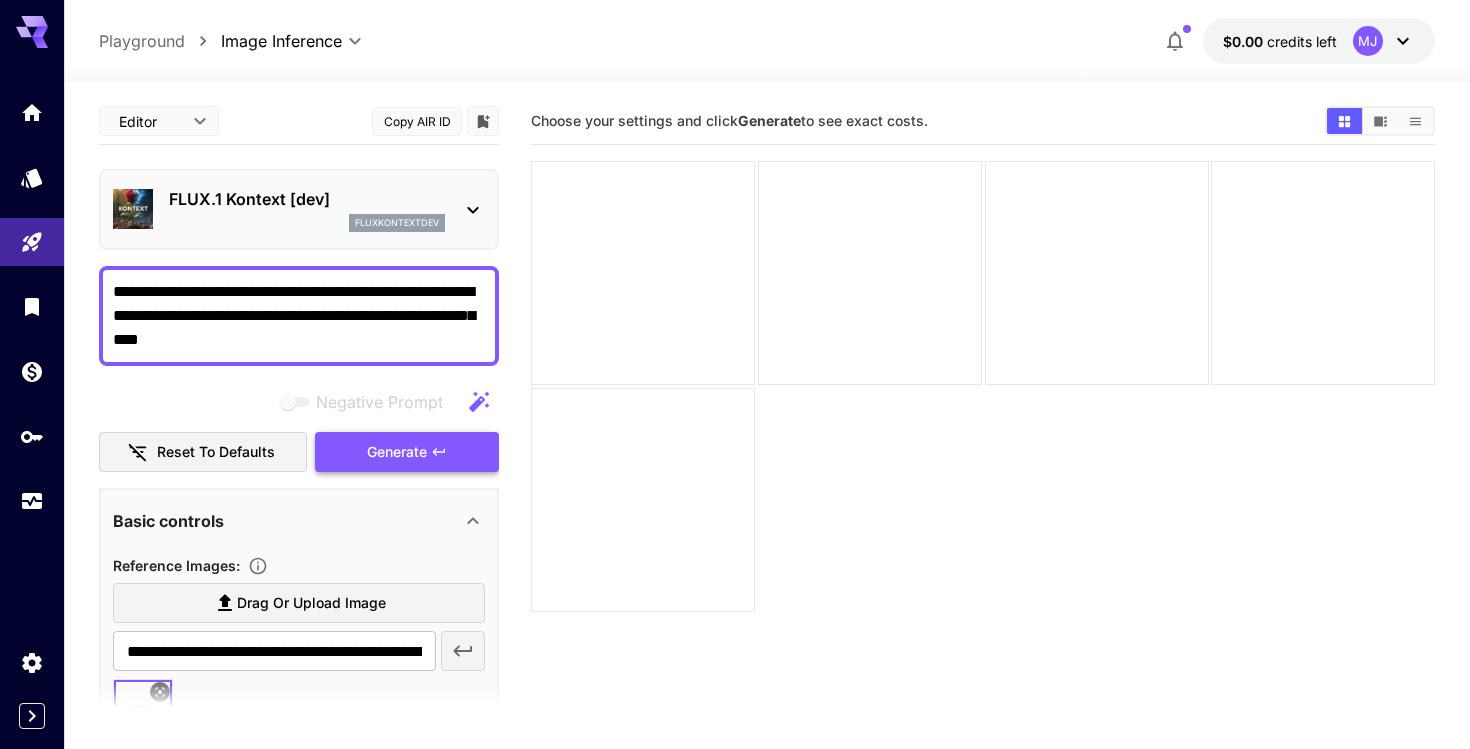 type on "**********" 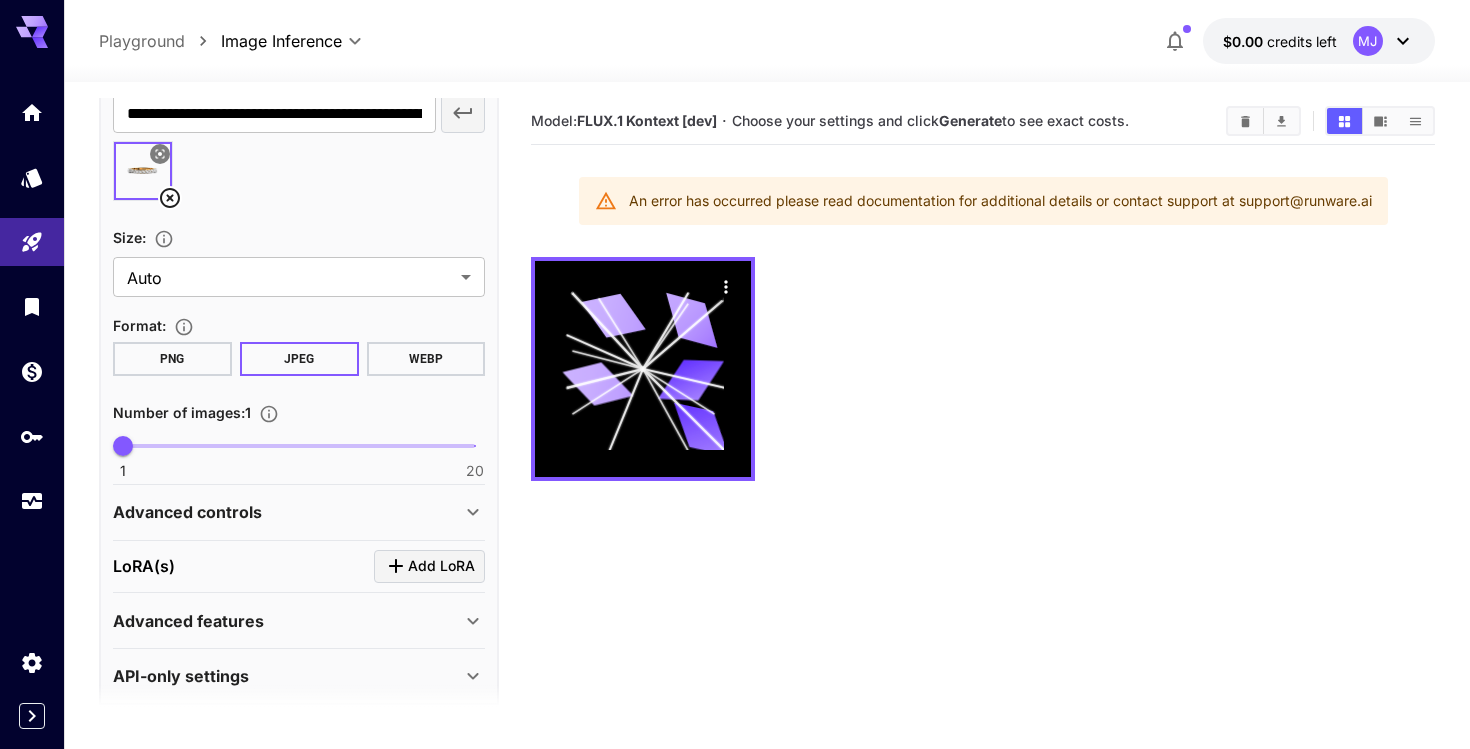 scroll, scrollTop: 558, scrollLeft: 0, axis: vertical 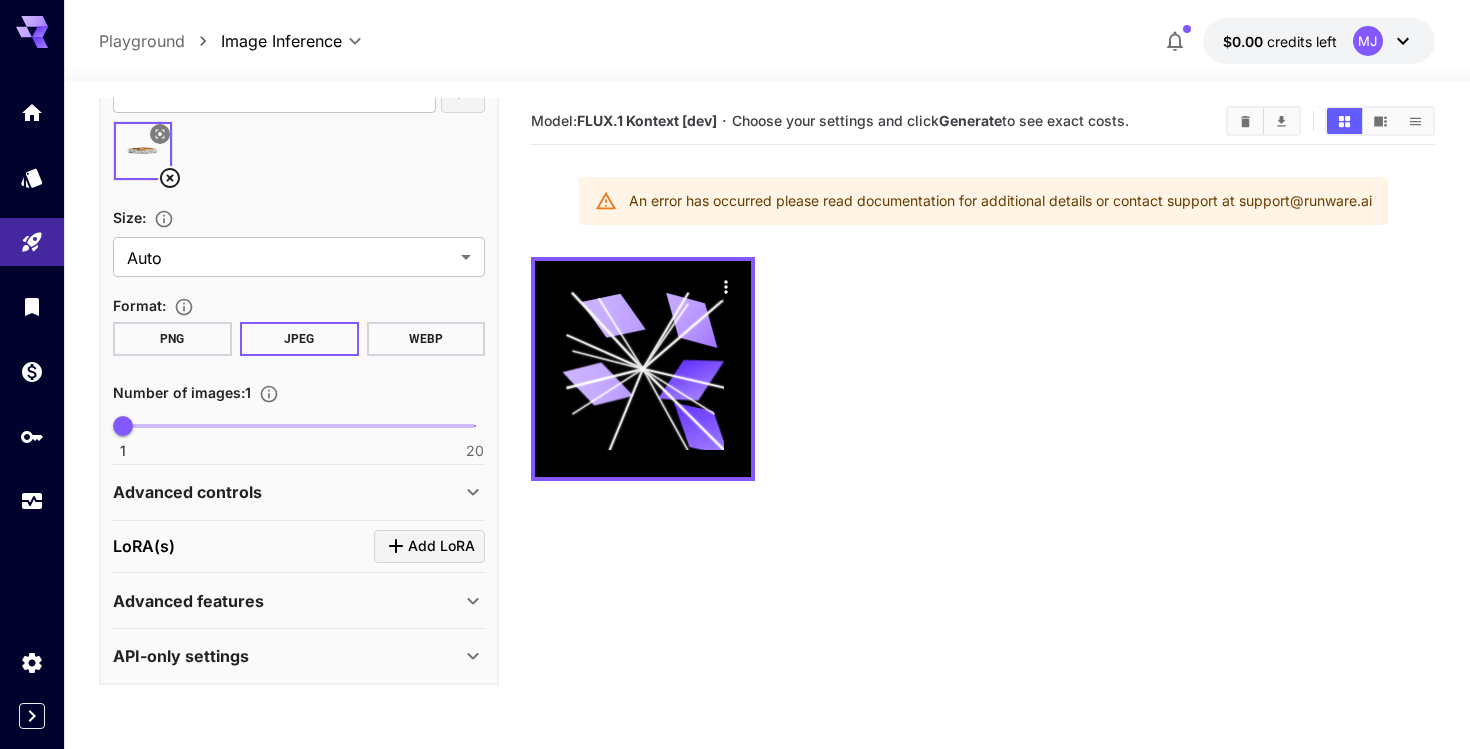 click on "API-only settings" at bounding box center [287, 656] 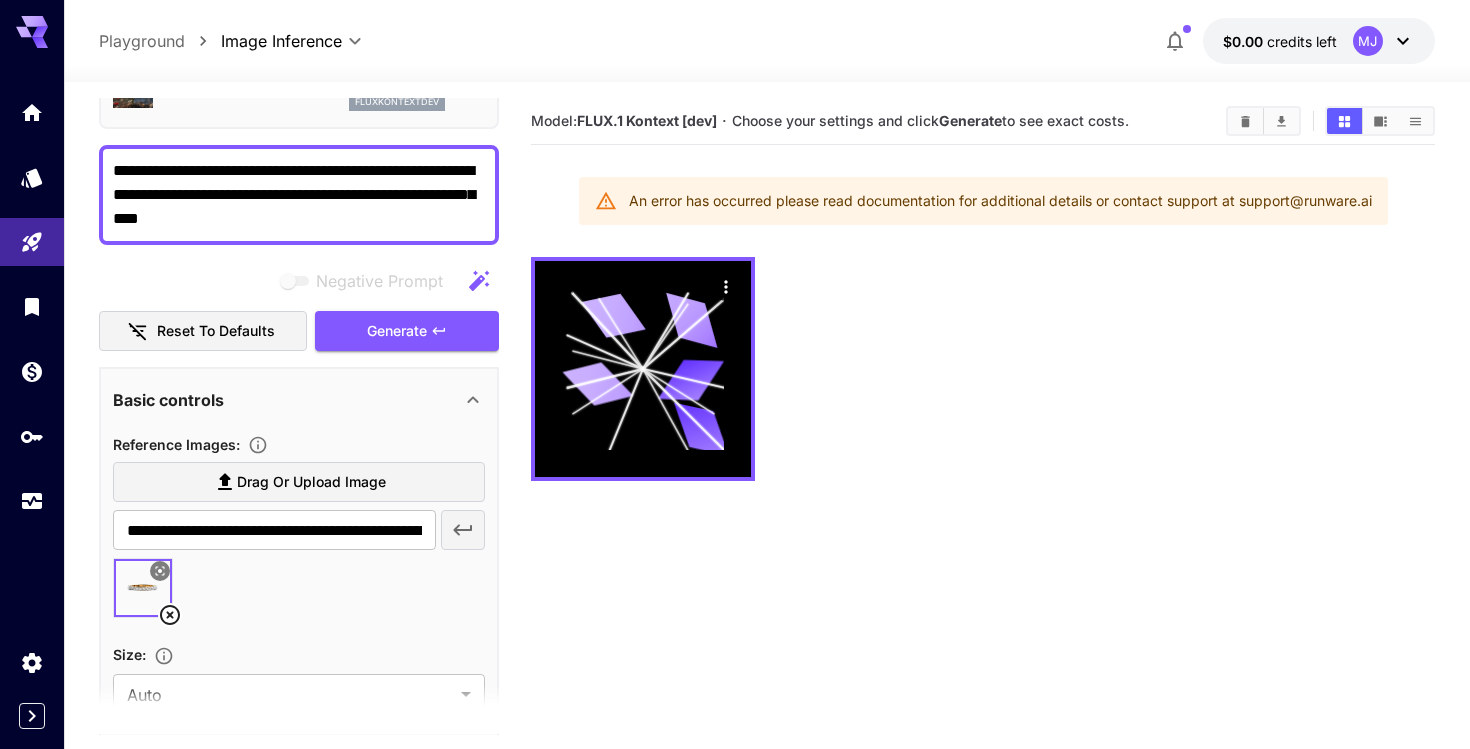 scroll, scrollTop: 112, scrollLeft: 0, axis: vertical 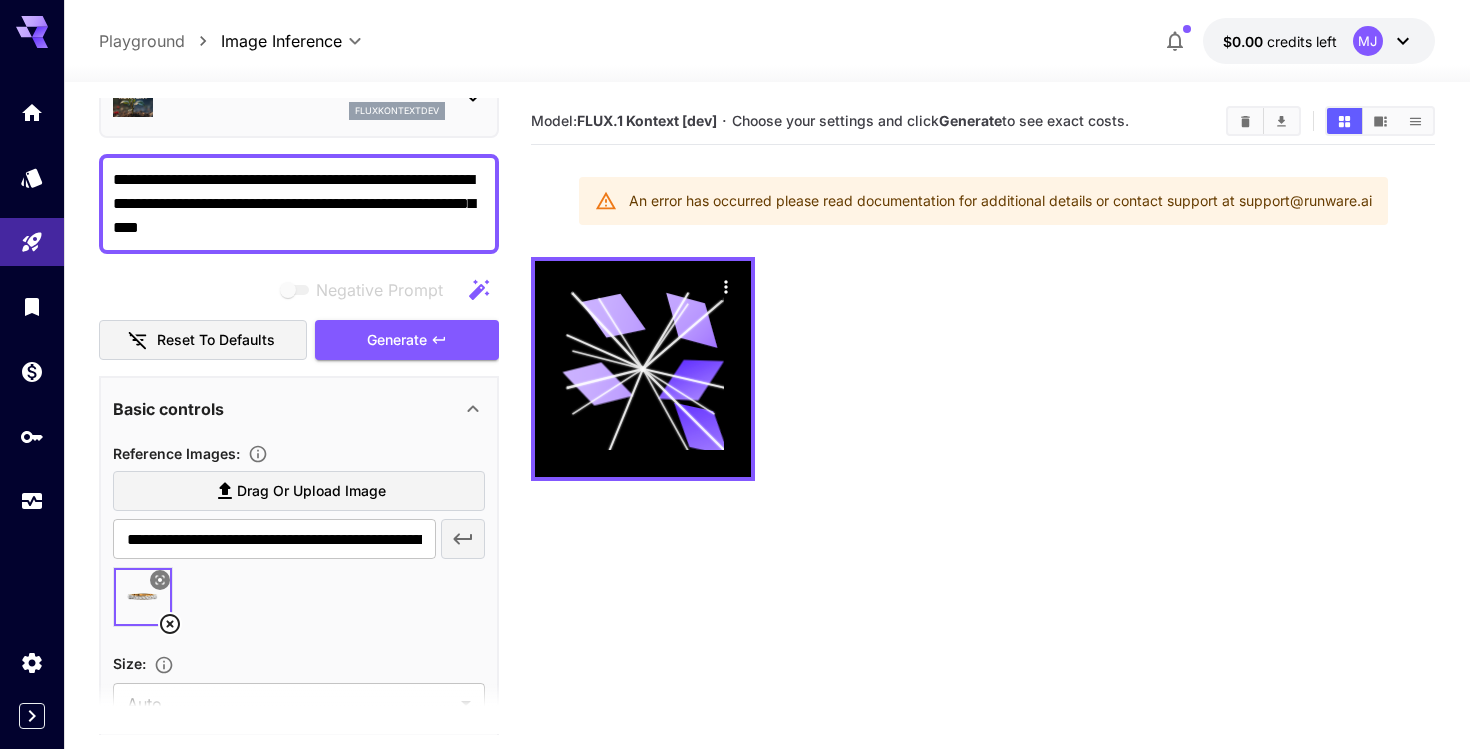 click on "Generate" at bounding box center (397, 340) 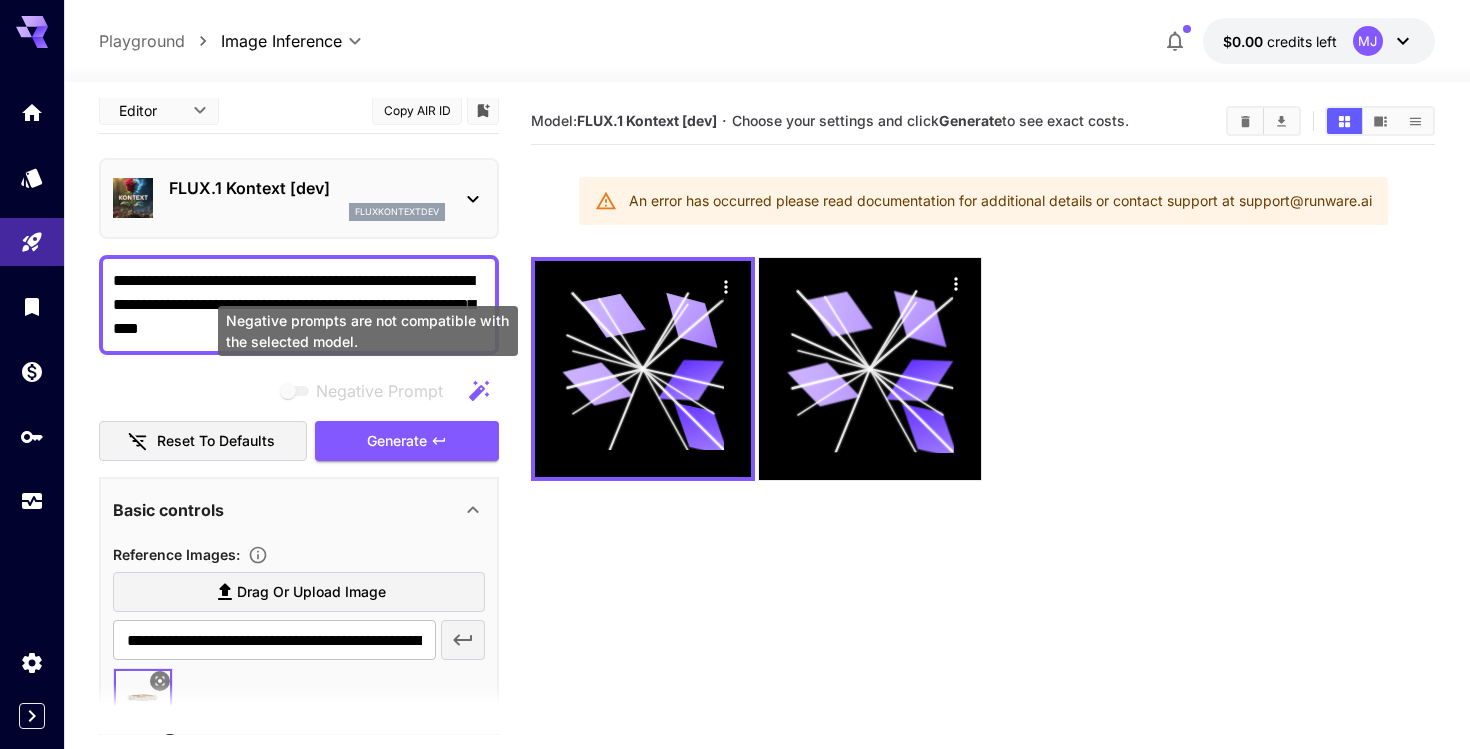 scroll, scrollTop: 0, scrollLeft: 0, axis: both 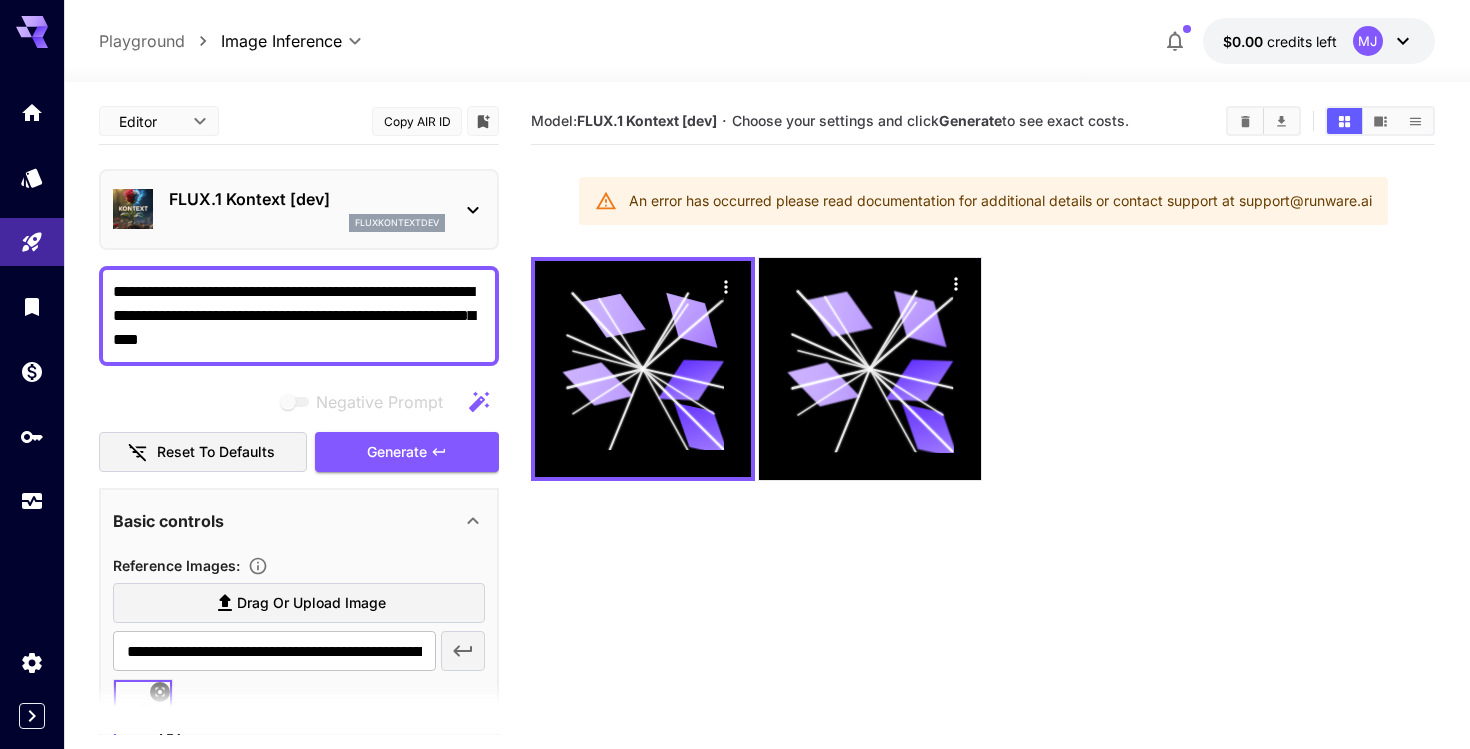 click on "$0.00    credits left  MJ" at bounding box center (1319, 41) 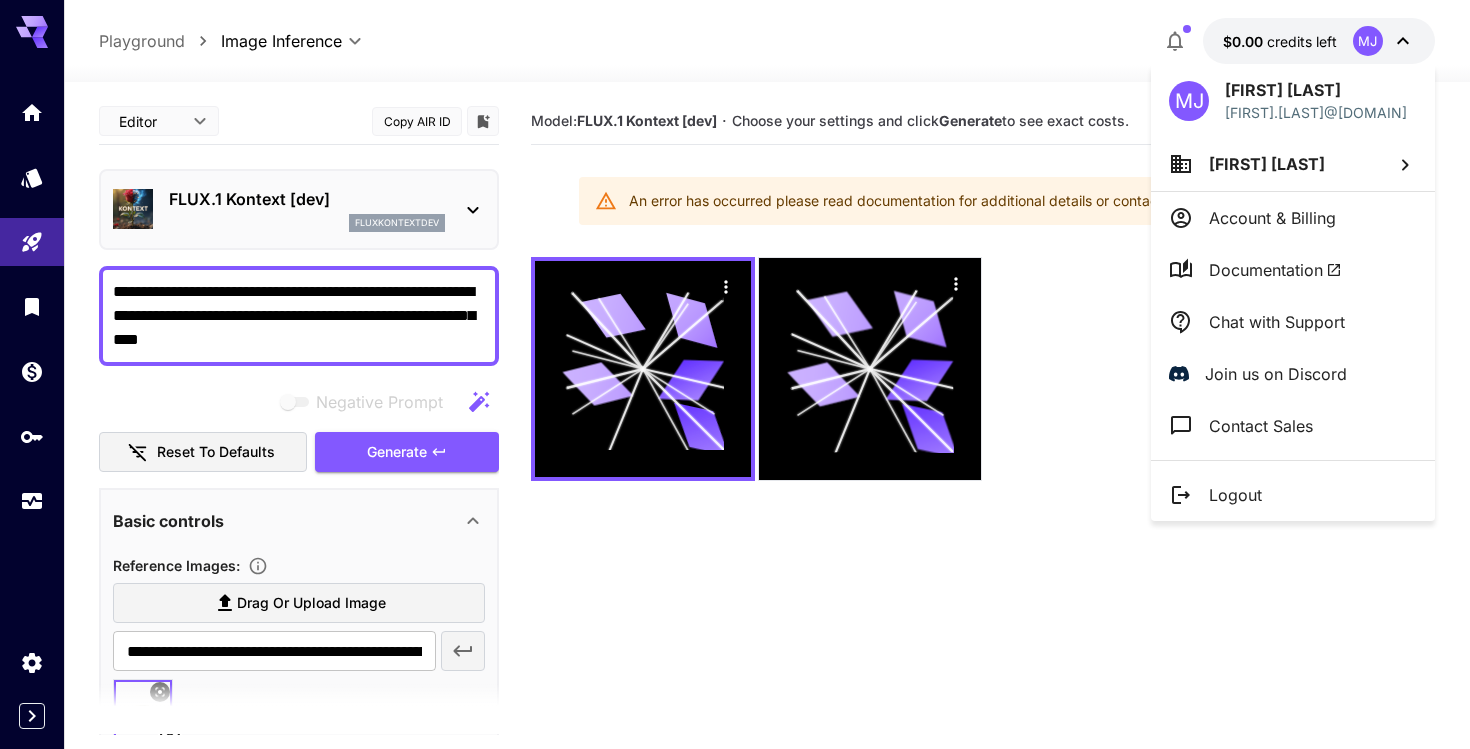 click on "Account & Billing" at bounding box center [1272, 218] 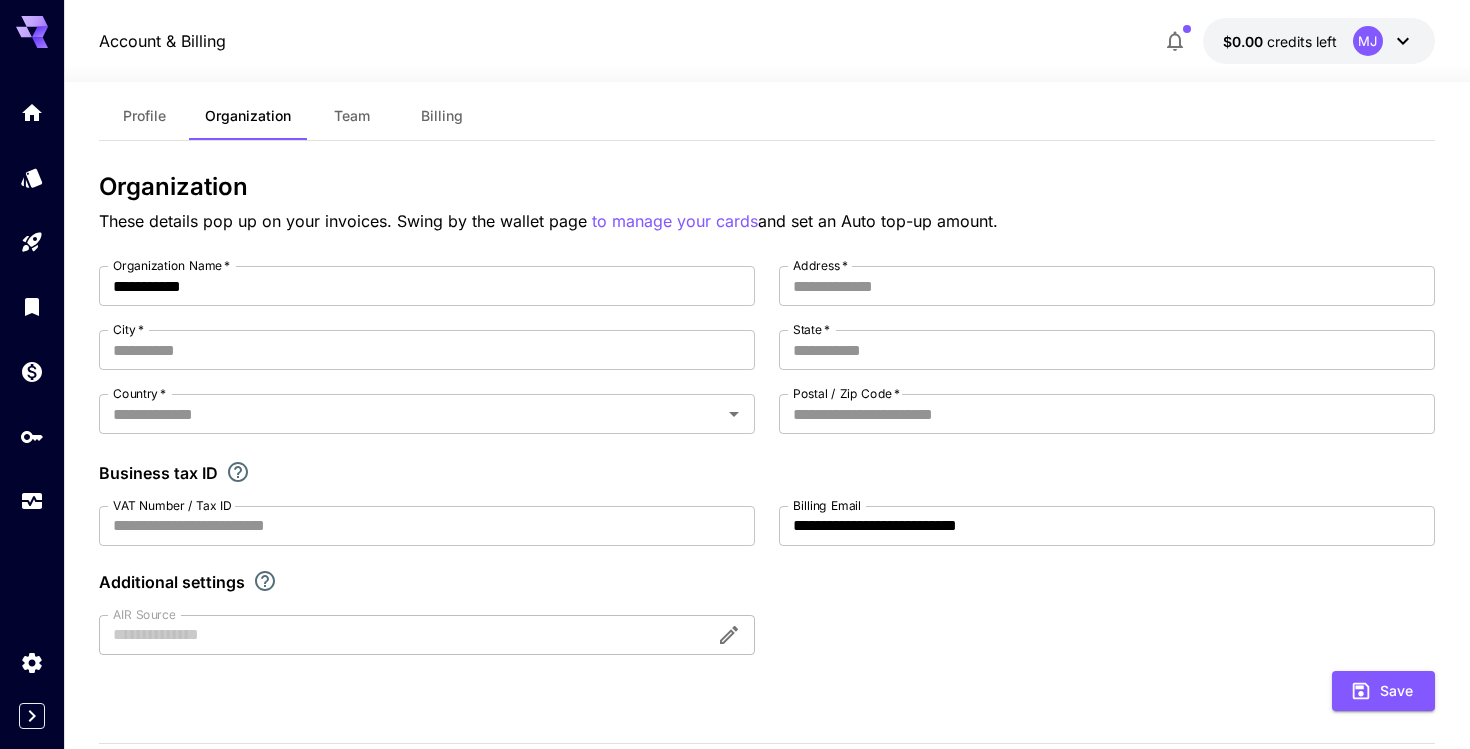 scroll, scrollTop: 30, scrollLeft: 0, axis: vertical 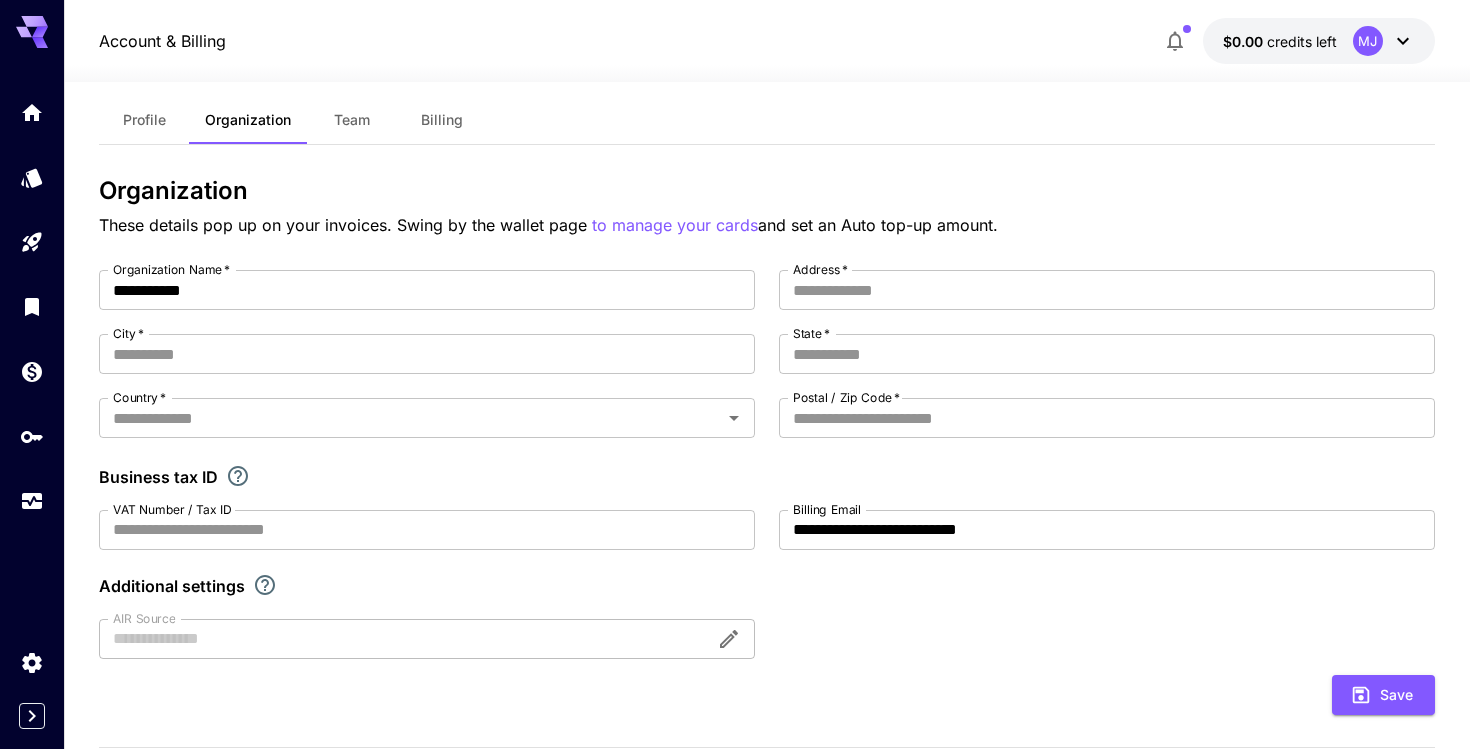click on "Team" at bounding box center (352, 120) 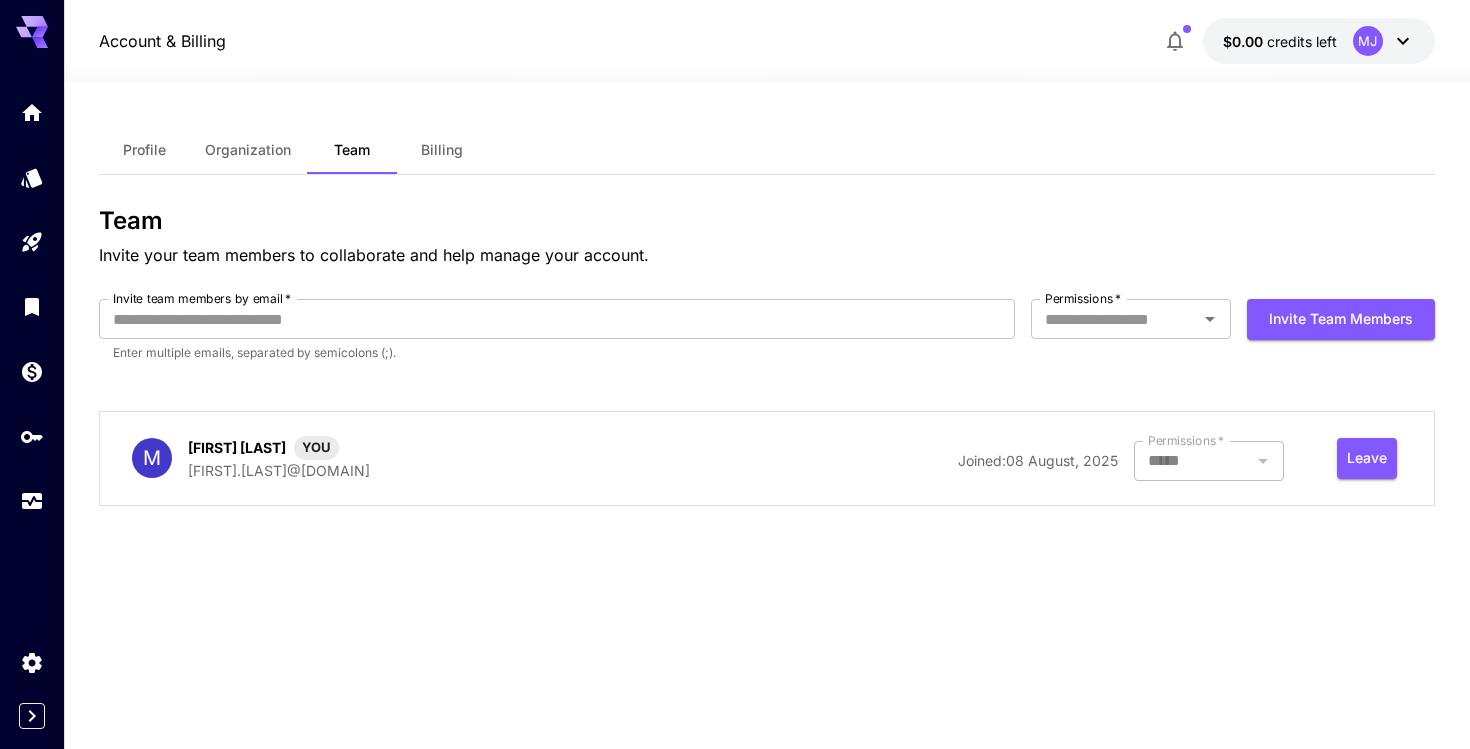 click on "Billing" at bounding box center (442, 150) 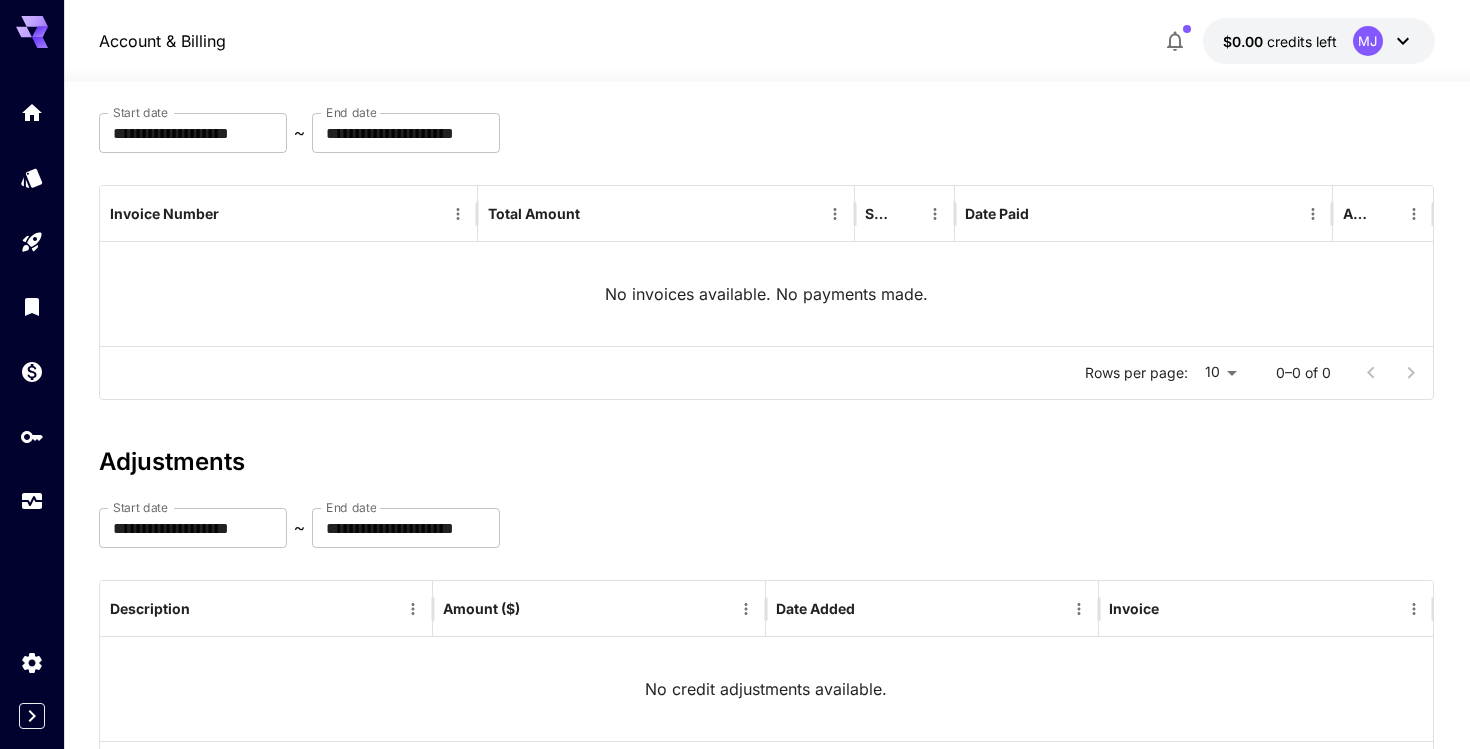 scroll, scrollTop: 146, scrollLeft: 0, axis: vertical 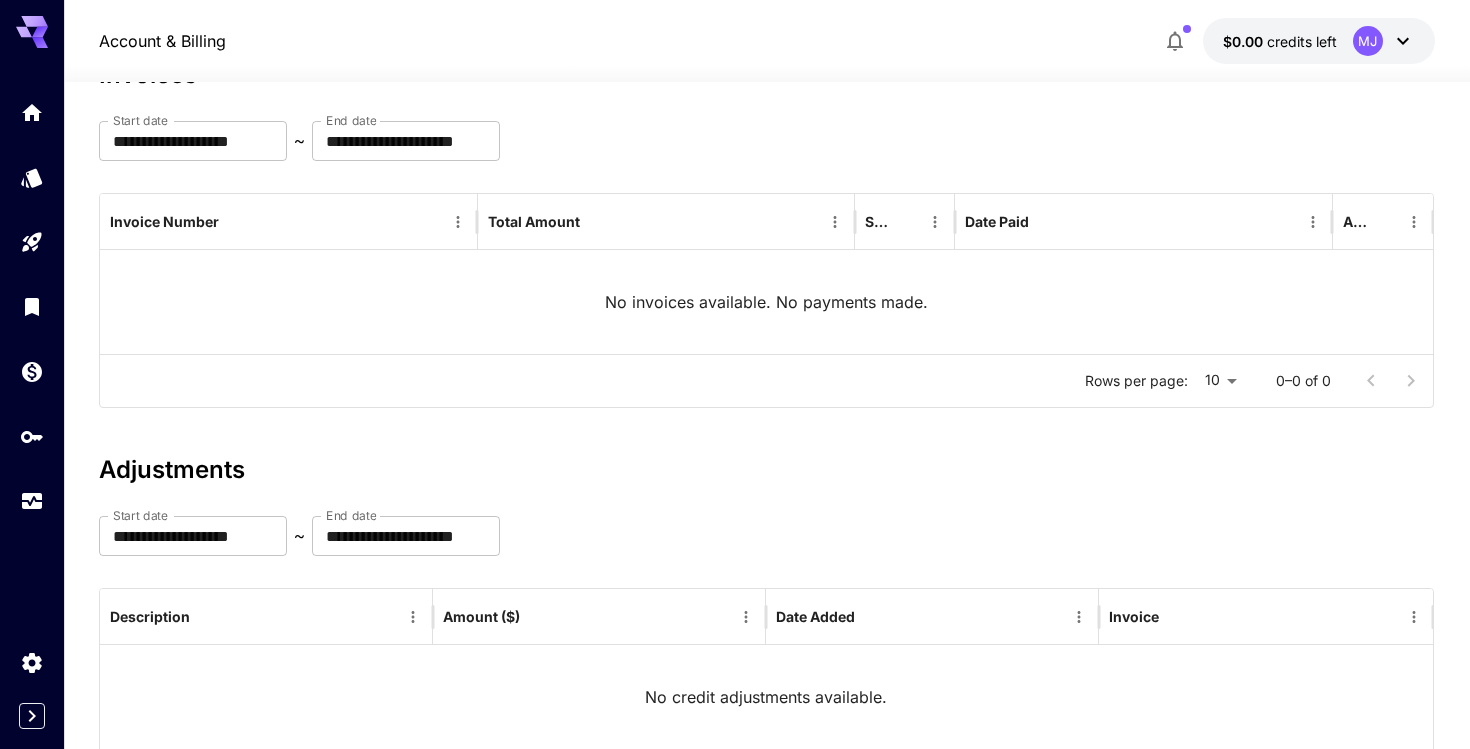 click on "$0.00    credits left  MJ" at bounding box center (1319, 41) 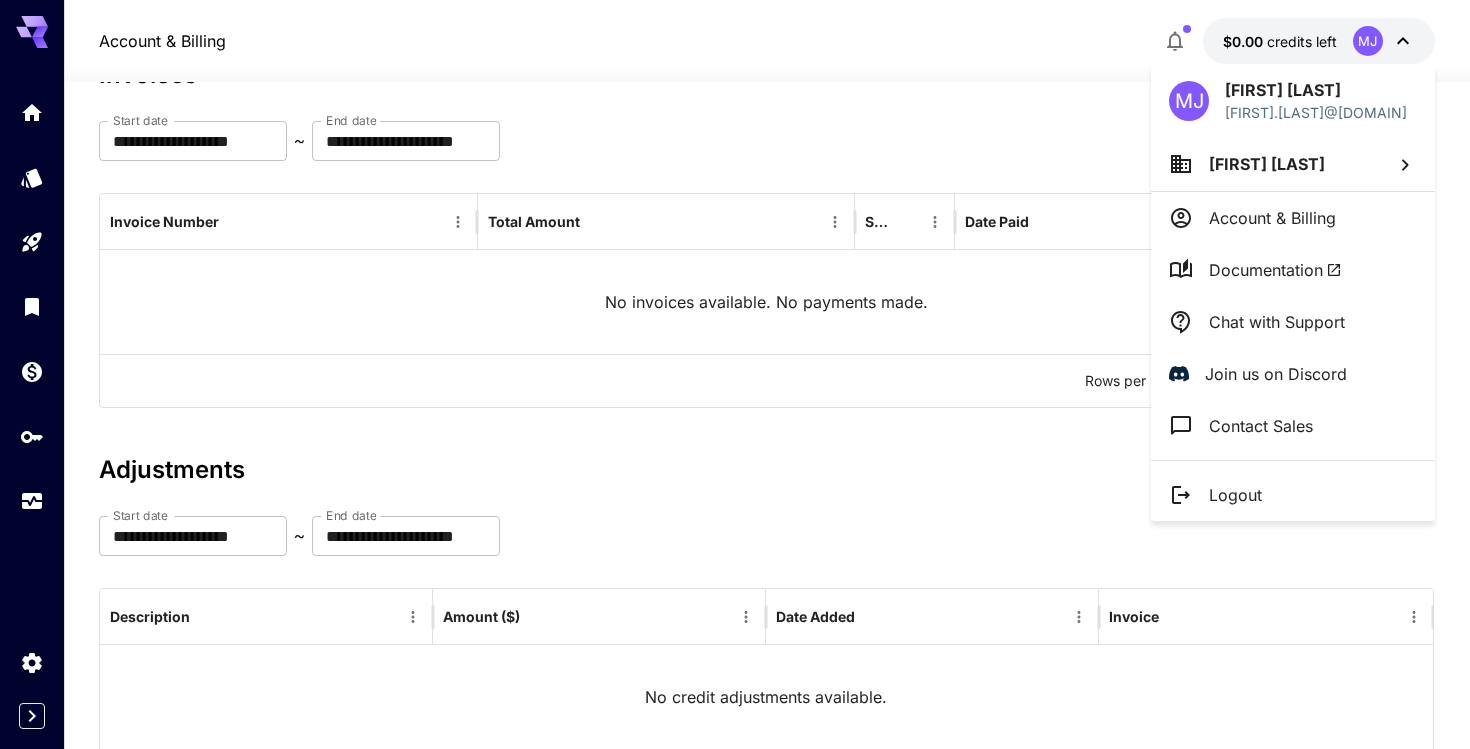click on "Account & Billing" at bounding box center [1293, 218] 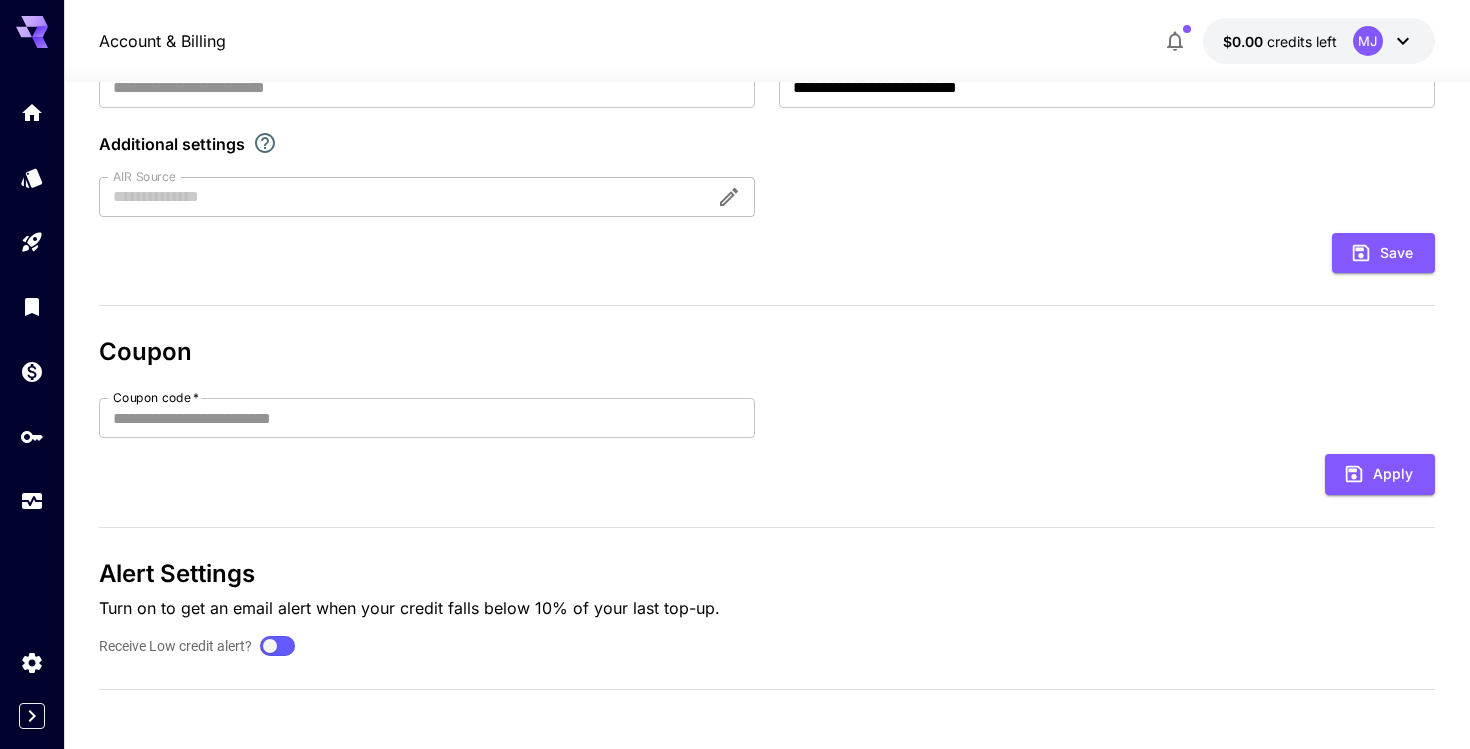 scroll, scrollTop: 0, scrollLeft: 0, axis: both 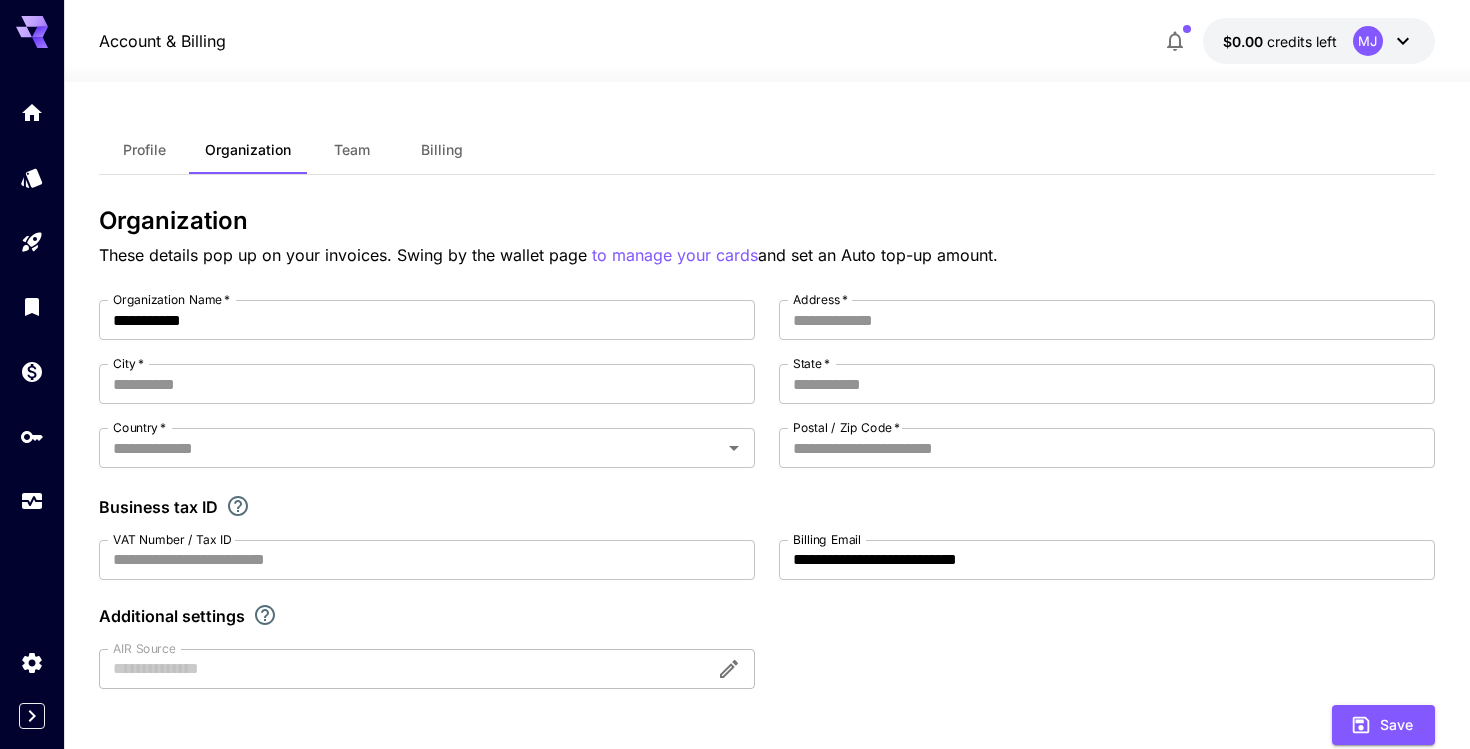 click on "Profile" at bounding box center [144, 150] 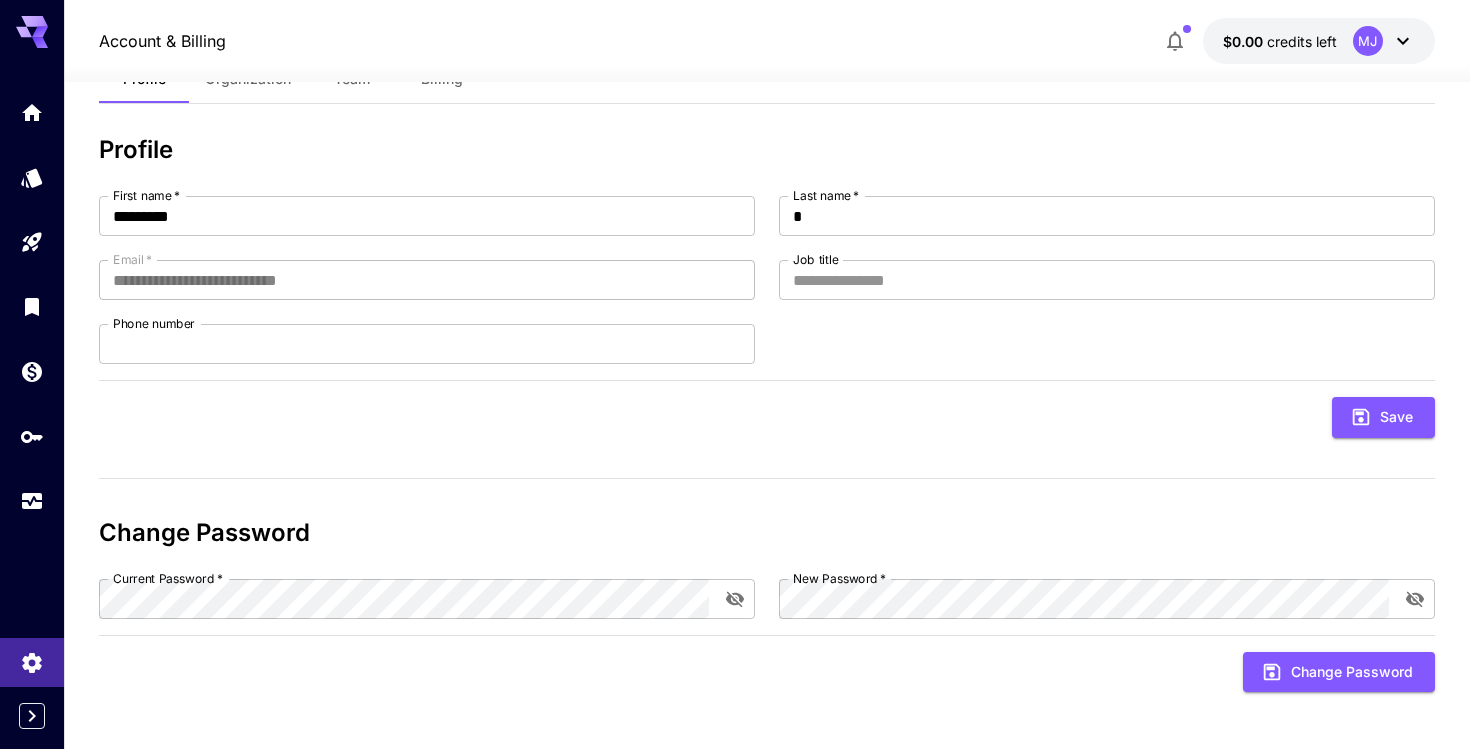 scroll, scrollTop: 74, scrollLeft: 0, axis: vertical 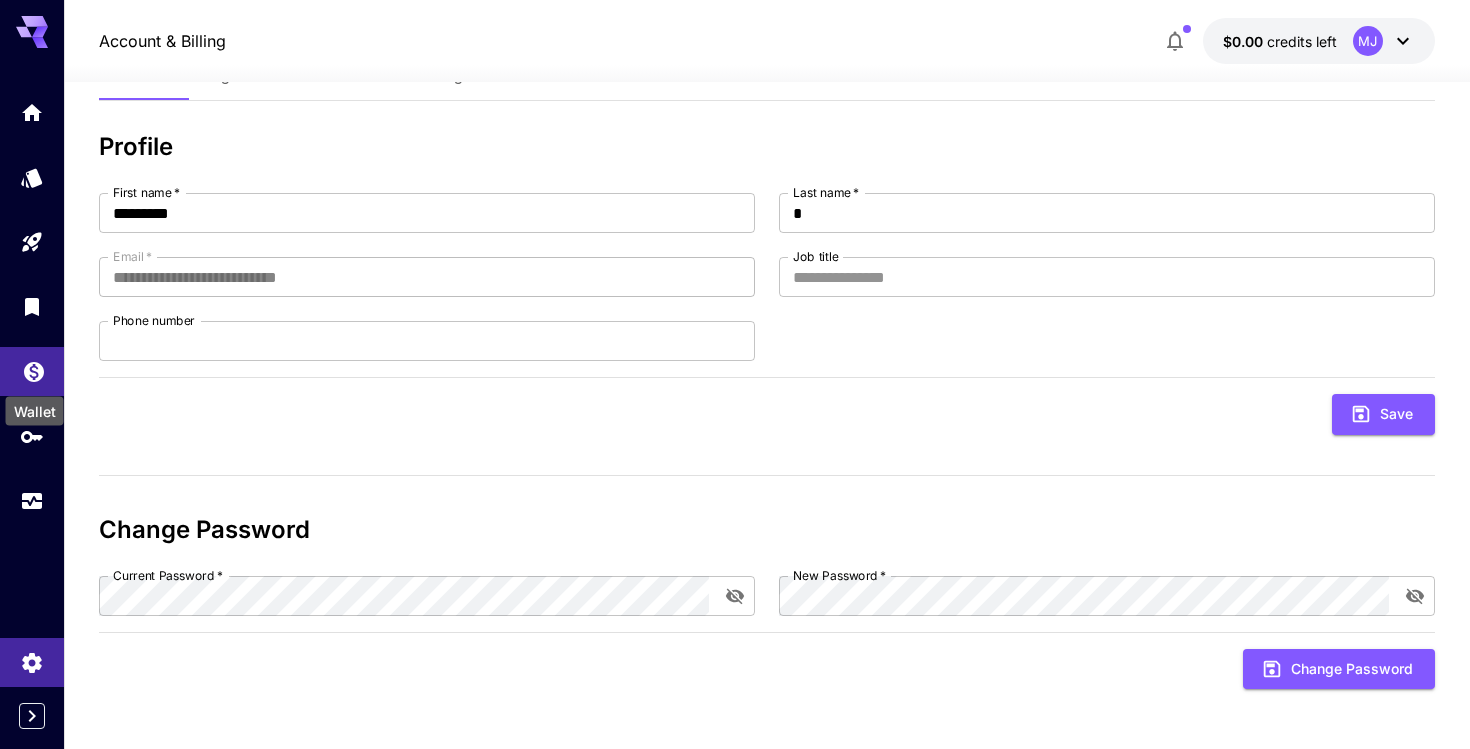 click 